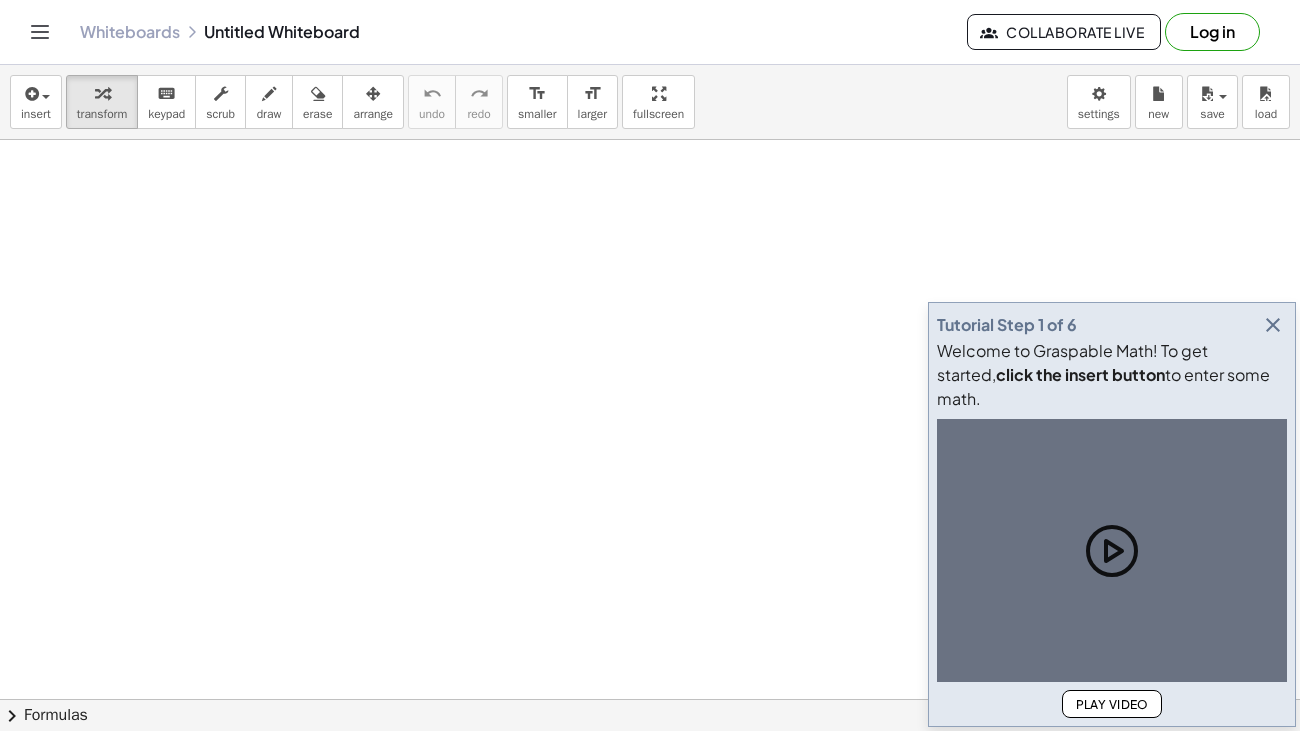 scroll, scrollTop: 0, scrollLeft: 0, axis: both 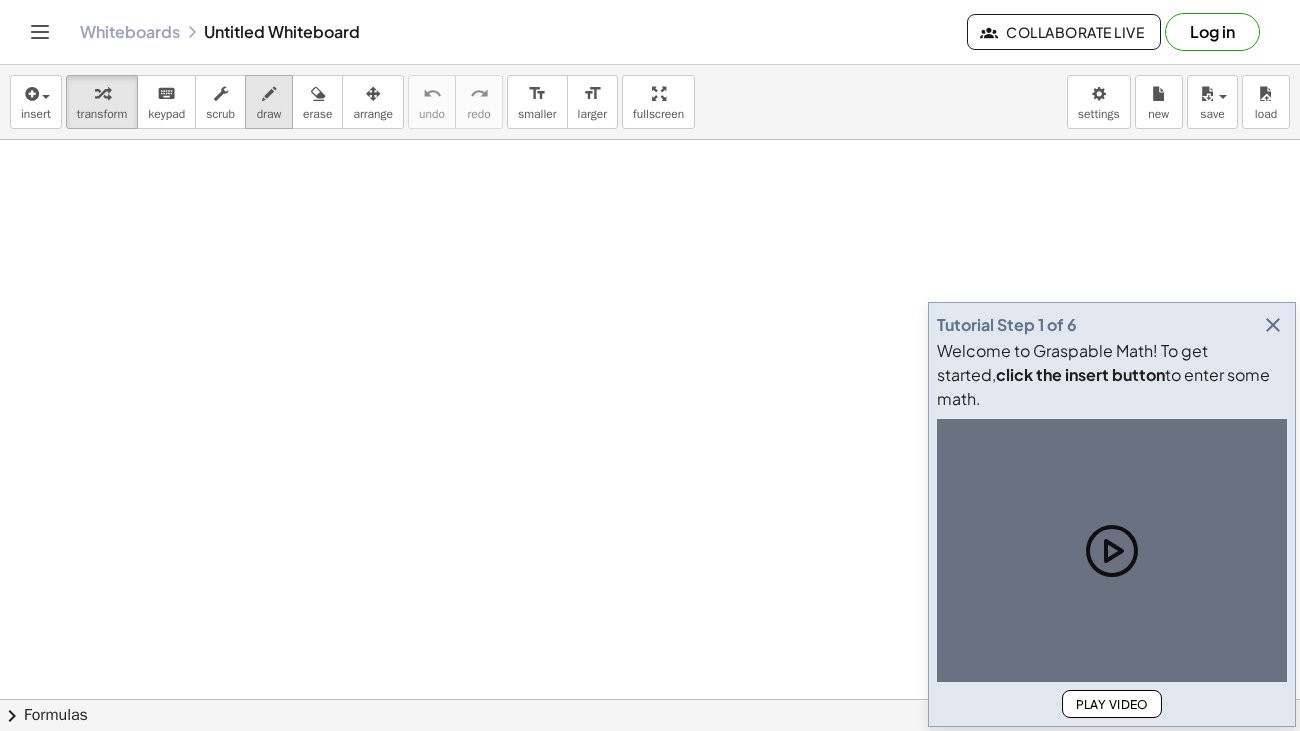 click on "draw" at bounding box center [269, 114] 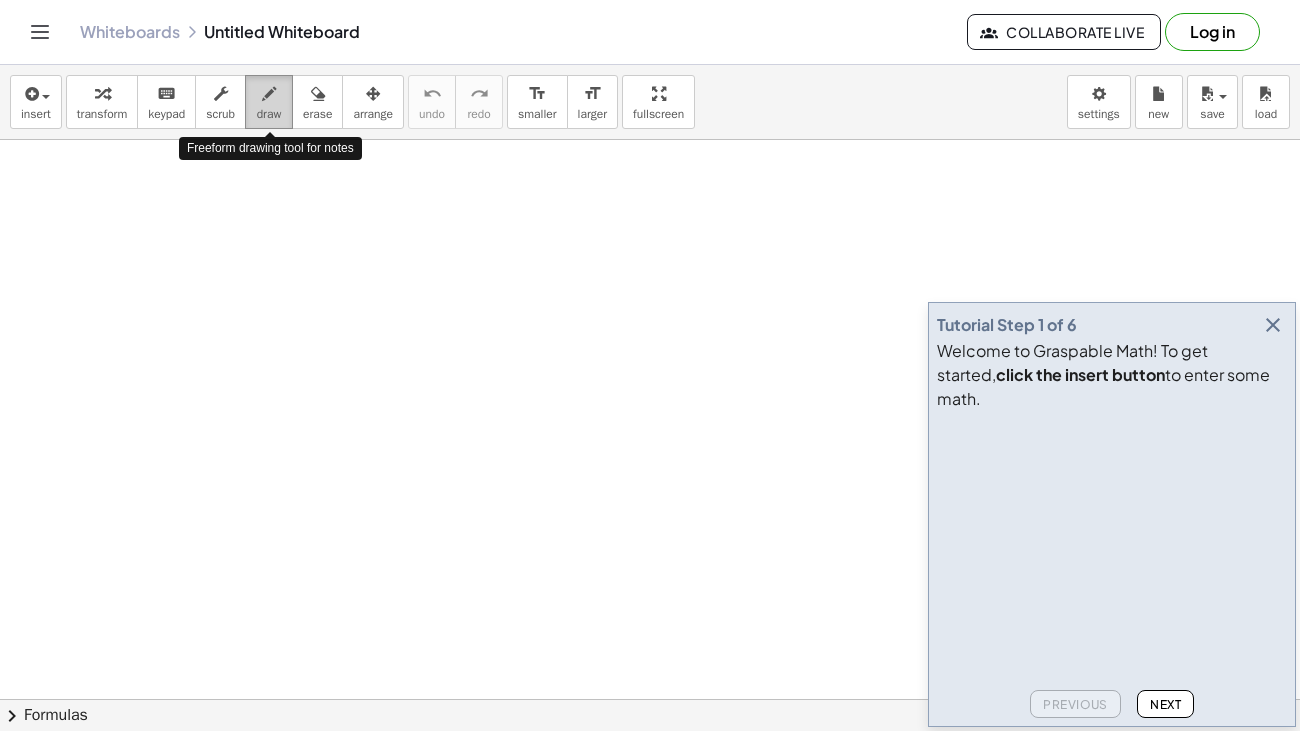 click on "draw" at bounding box center [269, 114] 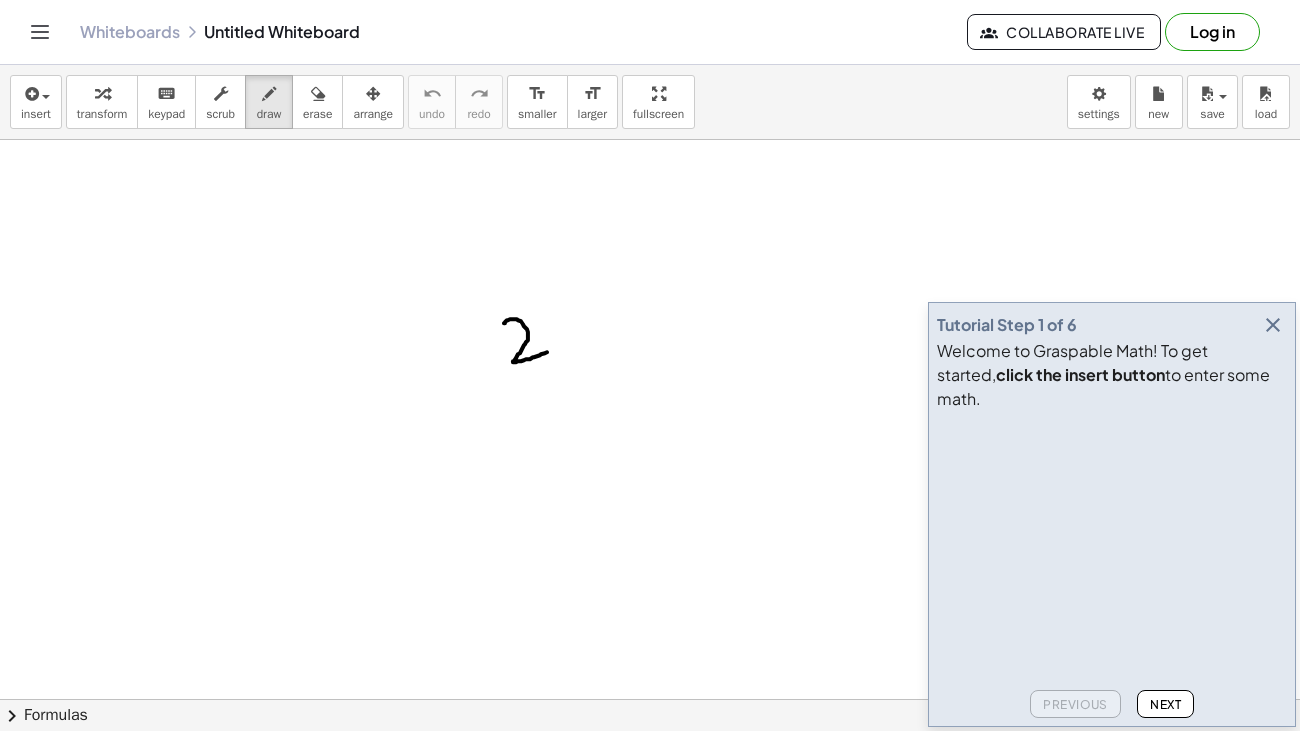 drag, startPoint x: 547, startPoint y: 352, endPoint x: 504, endPoint y: 323, distance: 51.86521 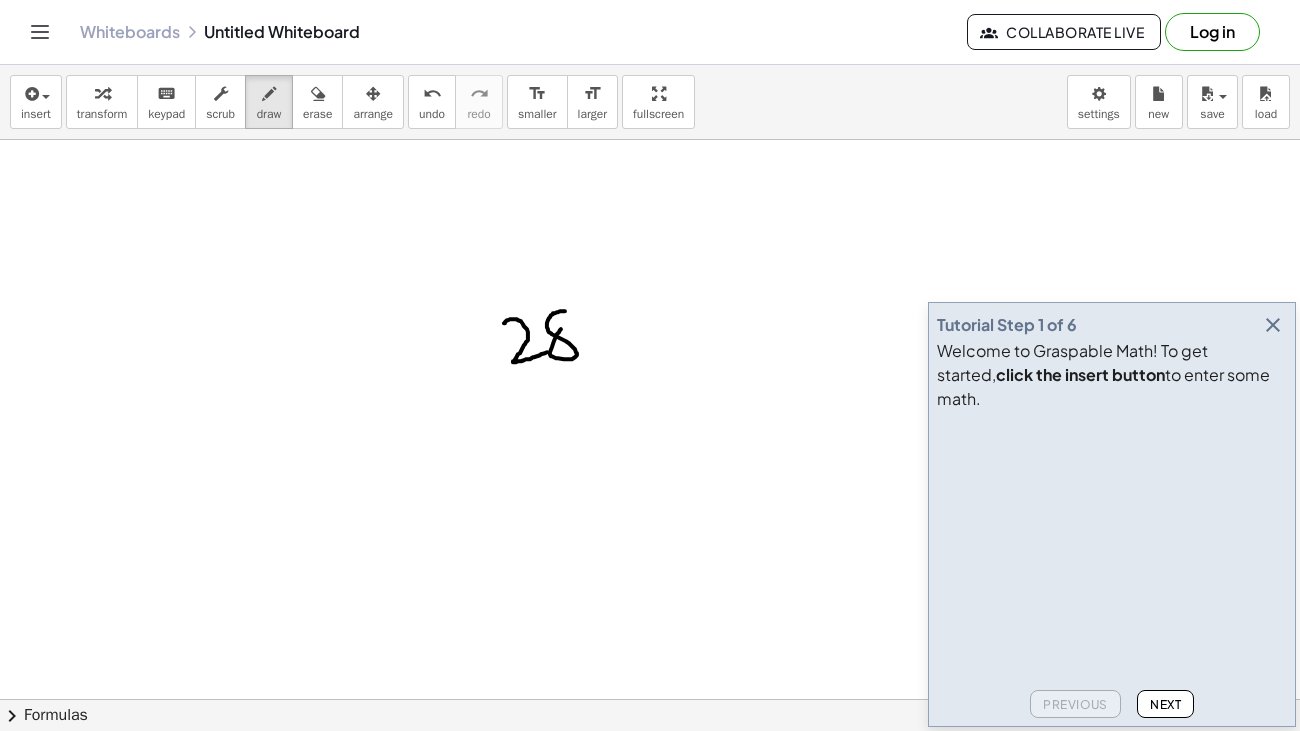 click at bounding box center [650, 764] 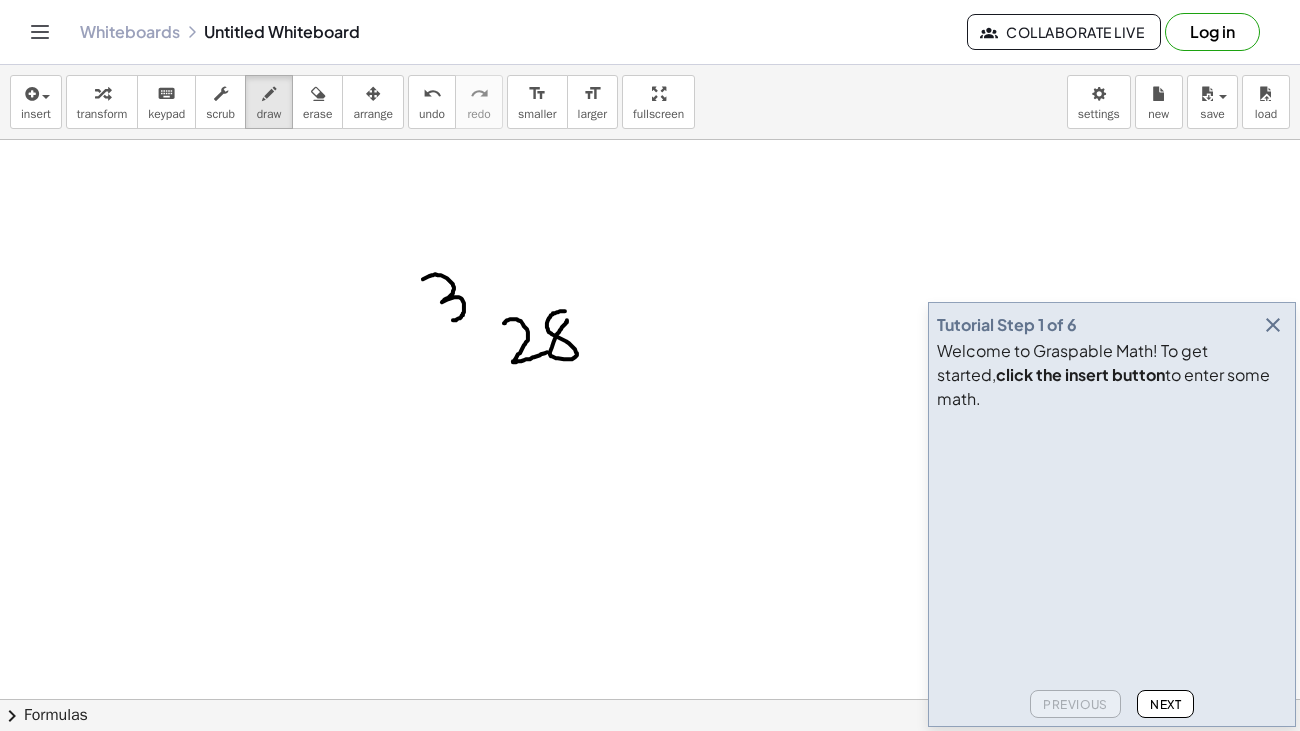 drag, startPoint x: 423, startPoint y: 279, endPoint x: 453, endPoint y: 320, distance: 50.803543 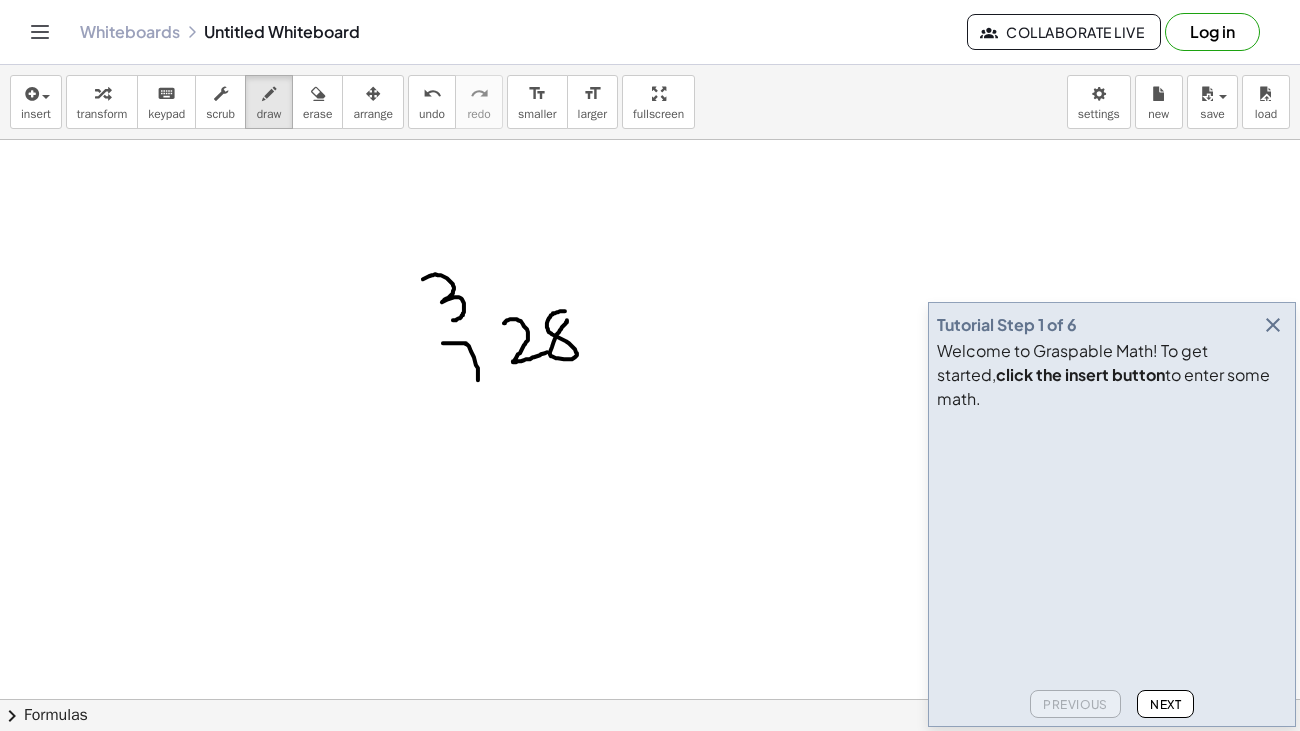 drag, startPoint x: 443, startPoint y: 343, endPoint x: 478, endPoint y: 381, distance: 51.662365 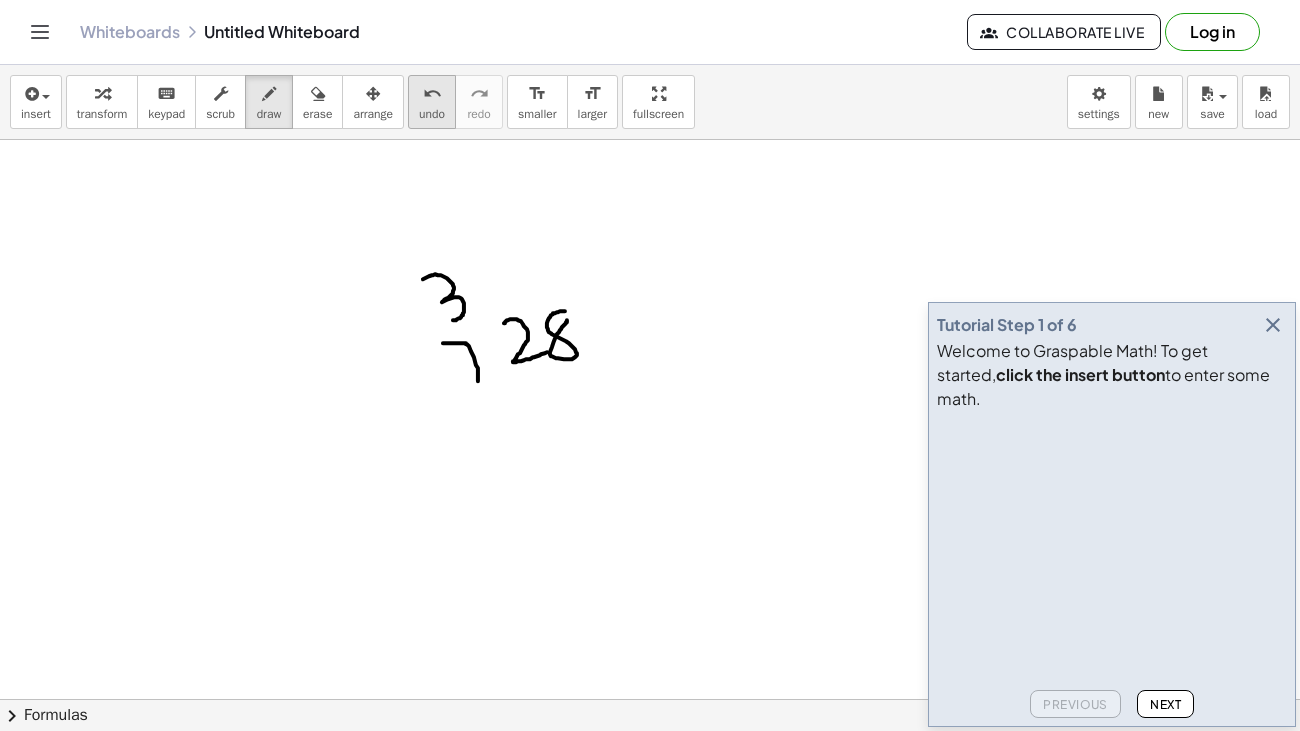 click on "undo undo" at bounding box center [432, 102] 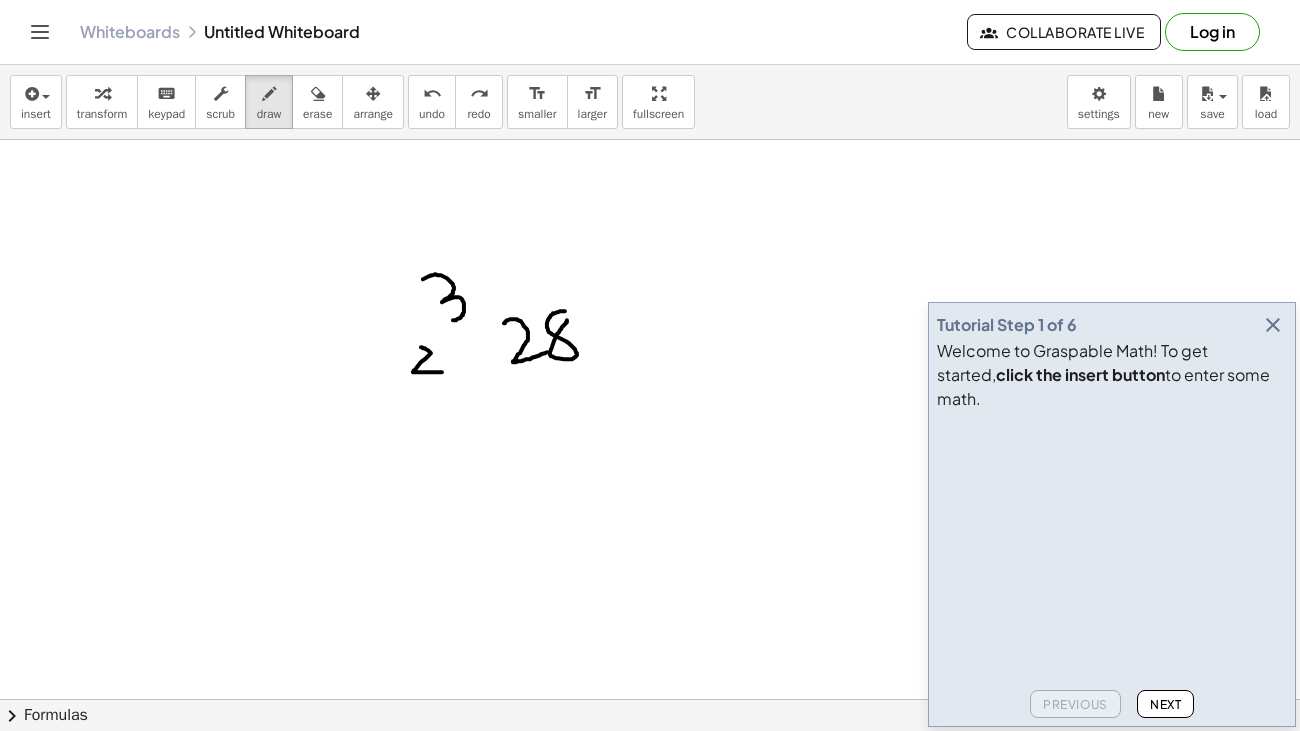 drag, startPoint x: 442, startPoint y: 372, endPoint x: 412, endPoint y: 346, distance: 39.698868 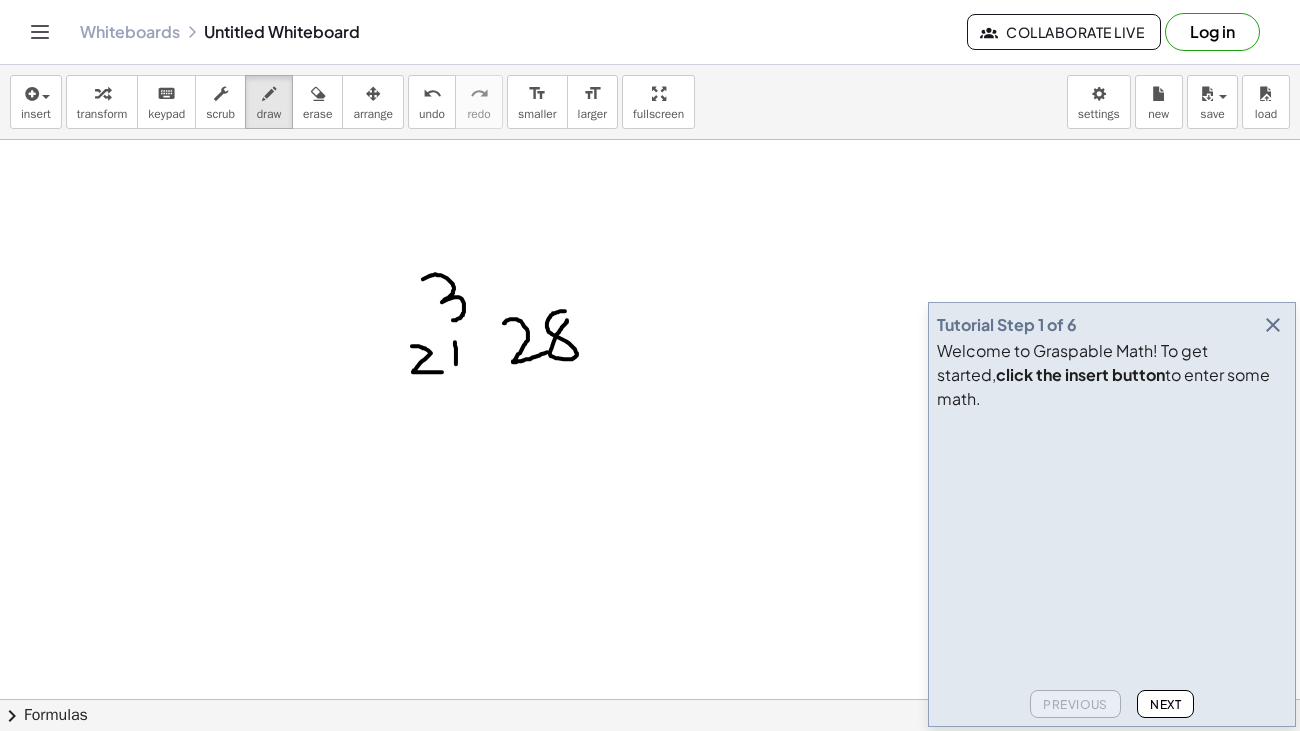 drag, startPoint x: 455, startPoint y: 342, endPoint x: 456, endPoint y: 368, distance: 26.019224 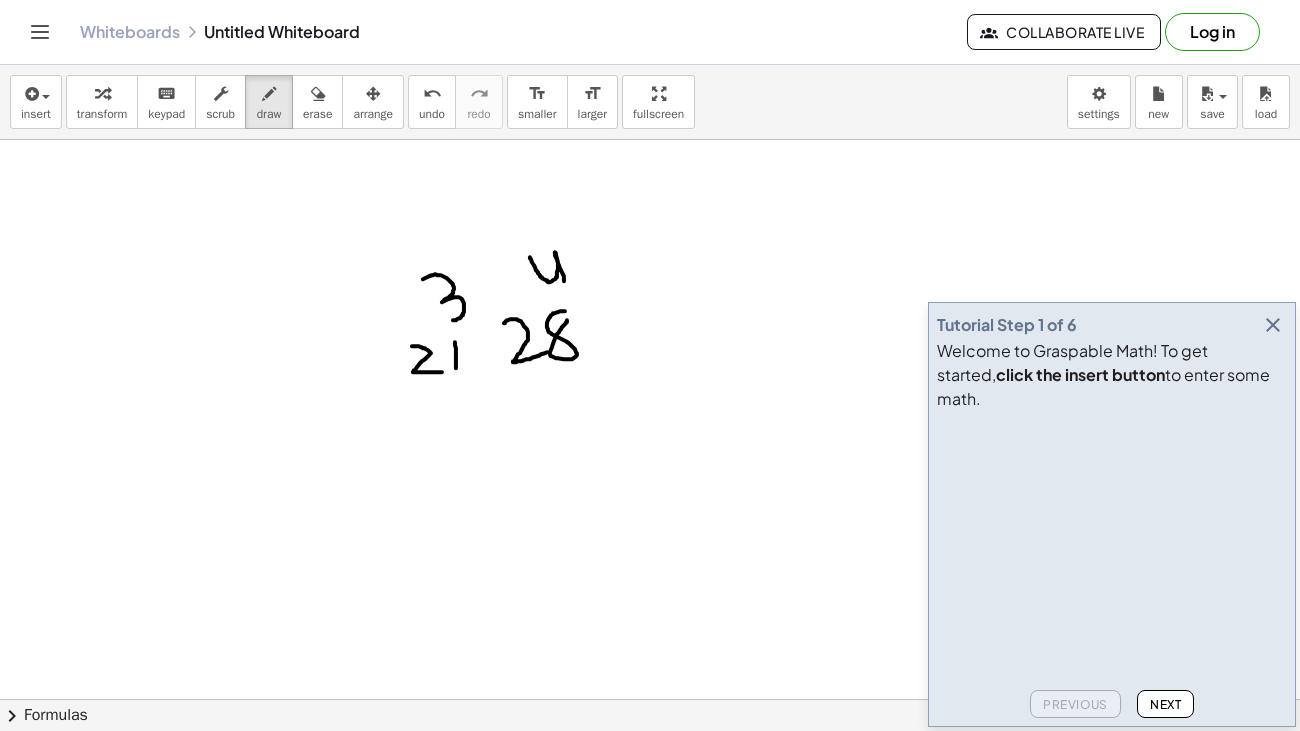 drag, startPoint x: 530, startPoint y: 257, endPoint x: 564, endPoint y: 281, distance: 41.617306 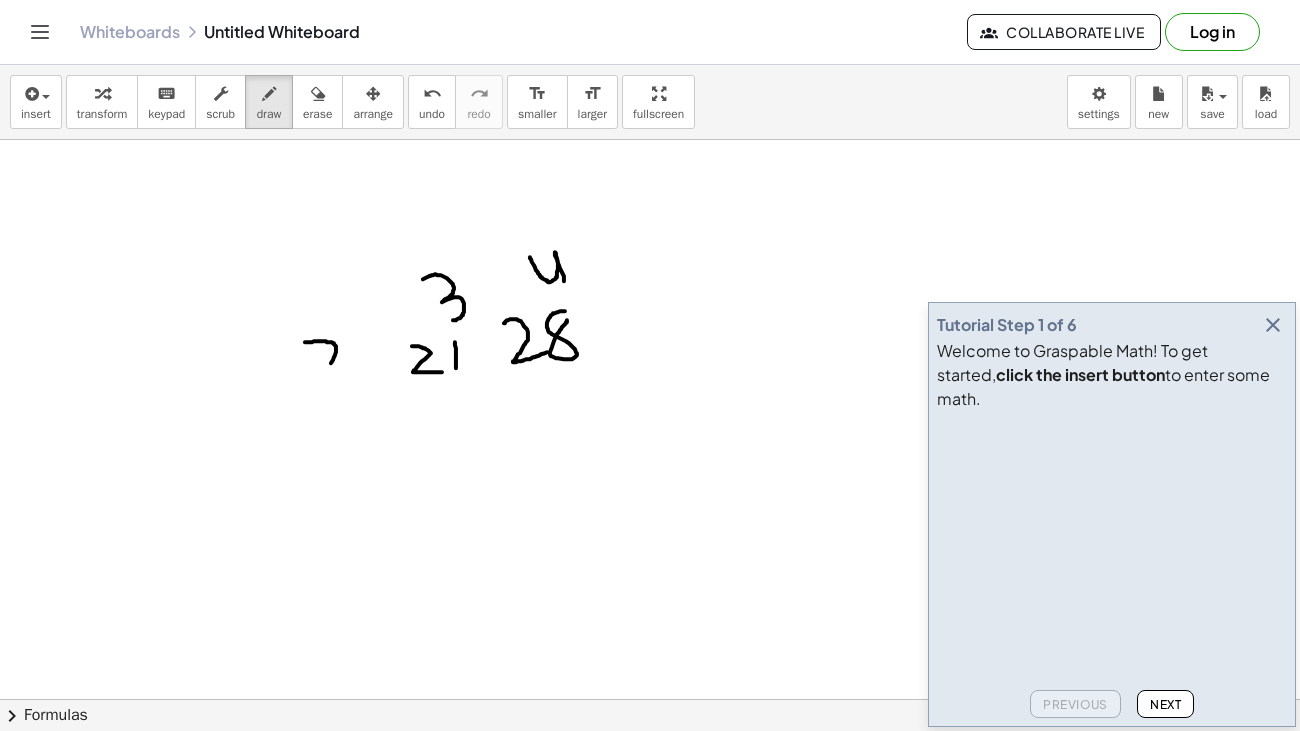 drag, startPoint x: 305, startPoint y: 342, endPoint x: 326, endPoint y: 374, distance: 38.27532 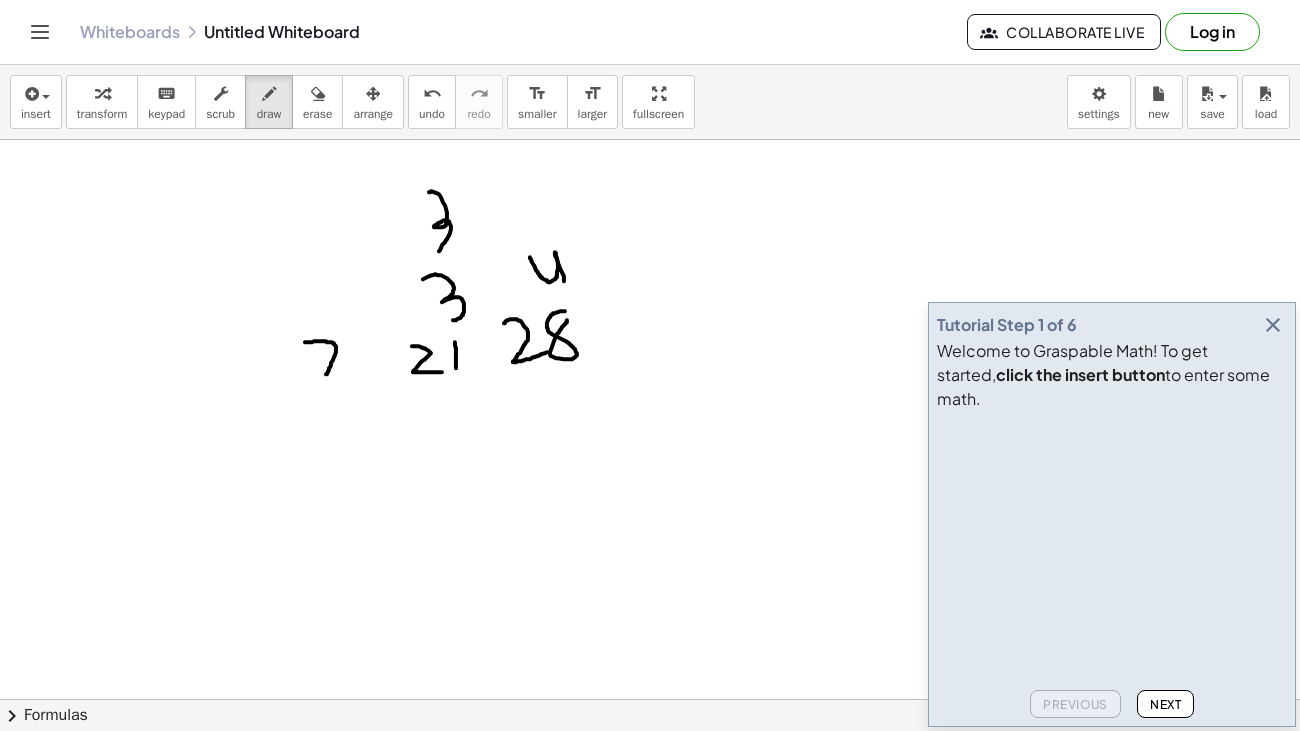 drag, startPoint x: 429, startPoint y: 192, endPoint x: 434, endPoint y: 252, distance: 60.207973 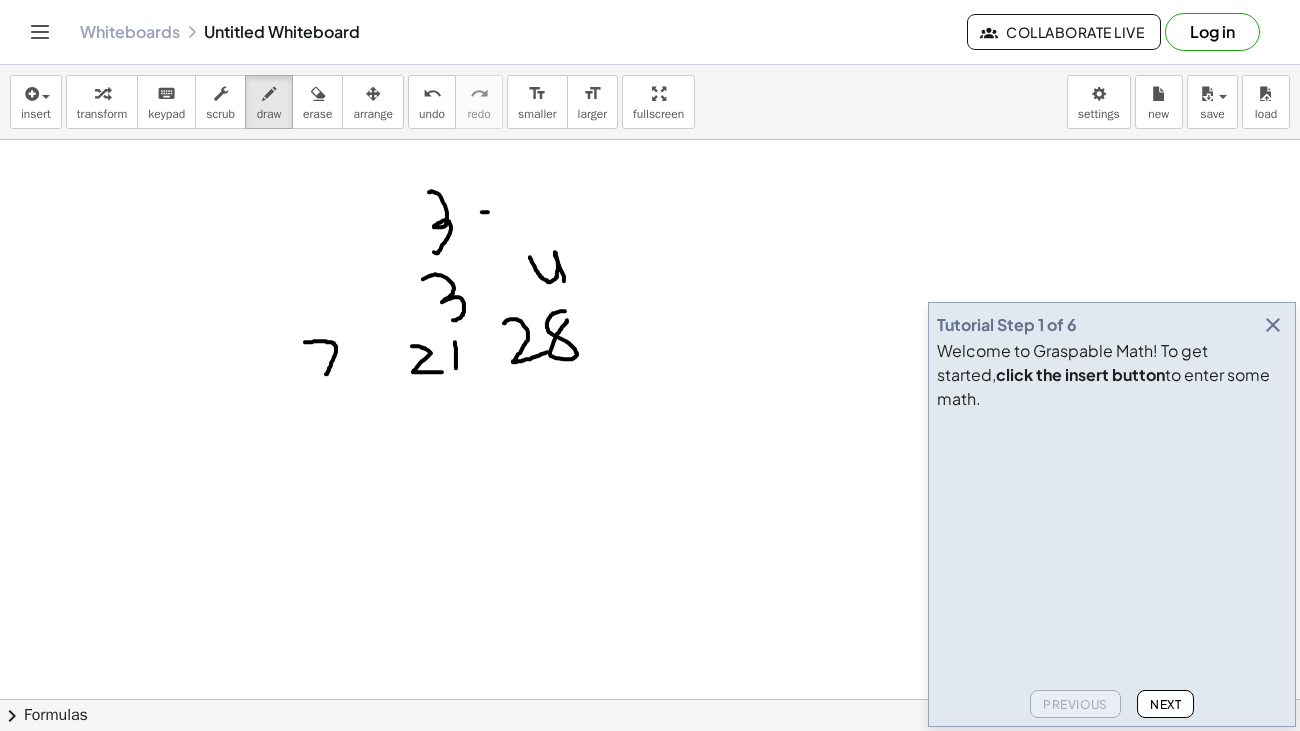 drag, startPoint x: 482, startPoint y: 212, endPoint x: 500, endPoint y: 212, distance: 18 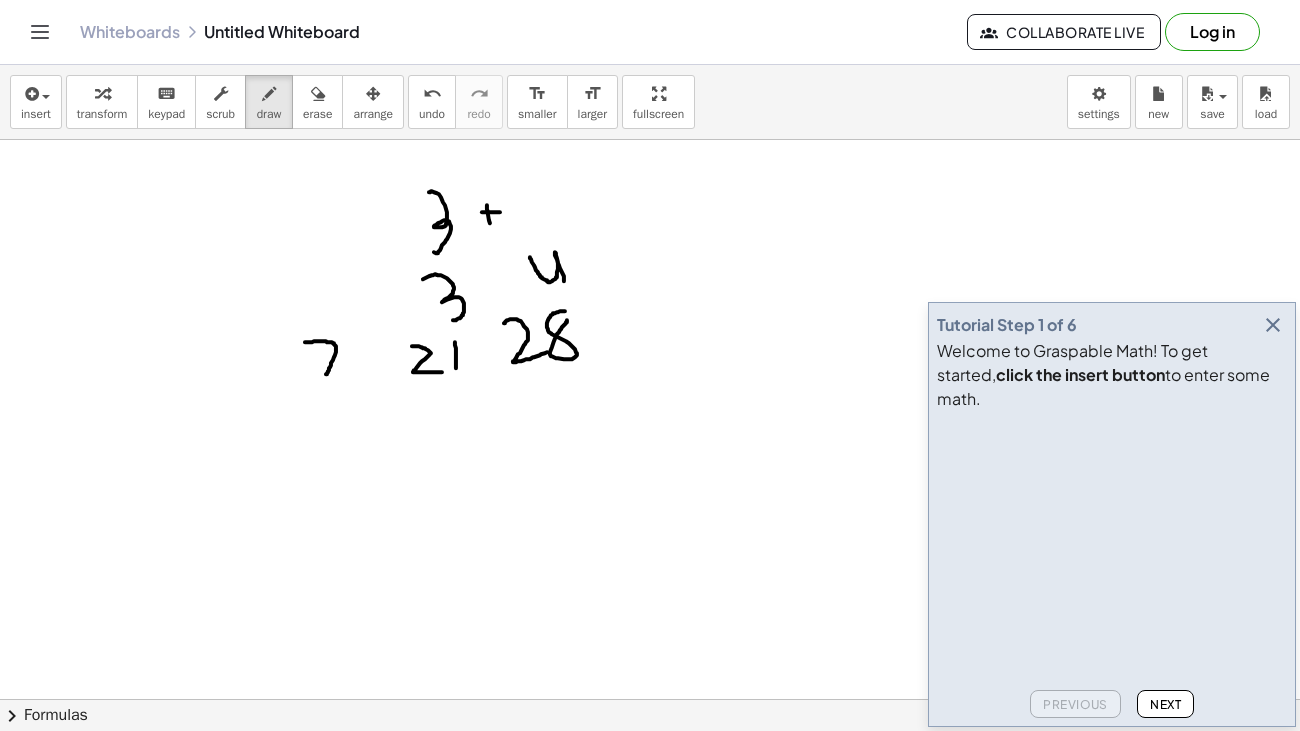 drag, startPoint x: 487, startPoint y: 205, endPoint x: 490, endPoint y: 228, distance: 23.194826 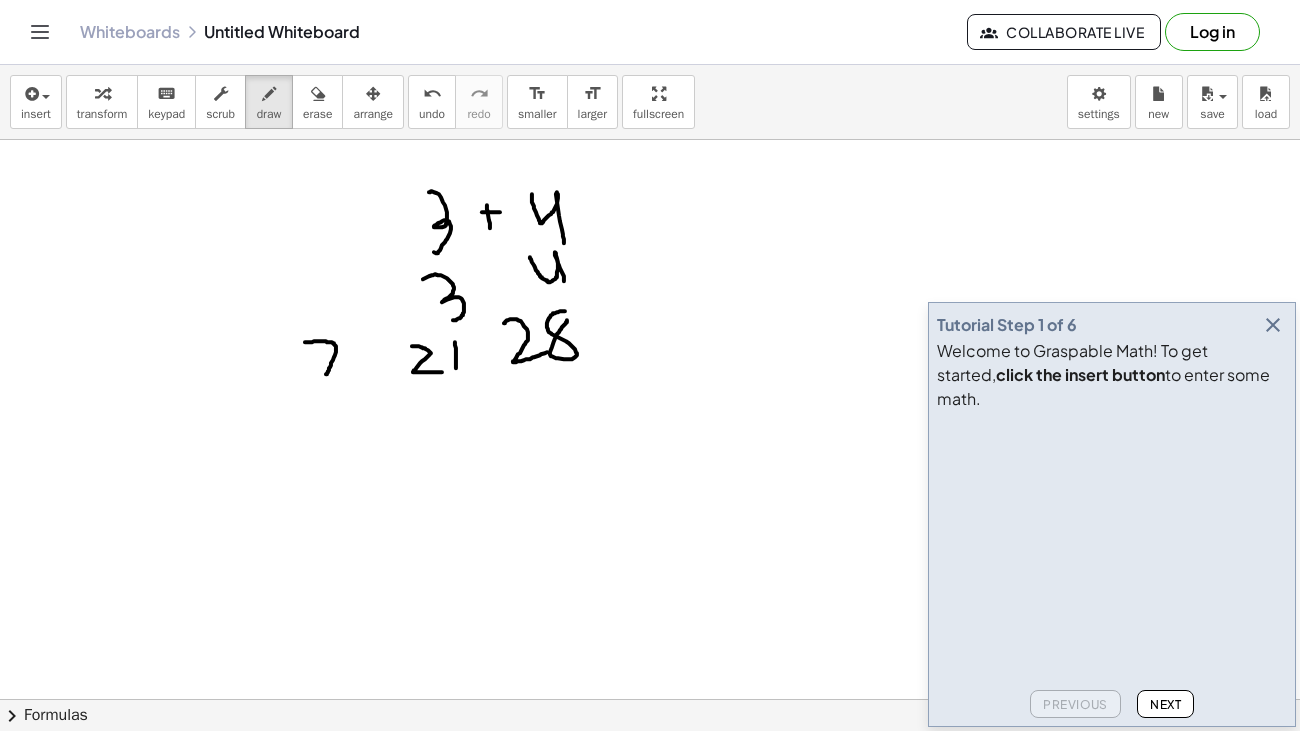 drag, startPoint x: 532, startPoint y: 194, endPoint x: 564, endPoint y: 246, distance: 61.05735 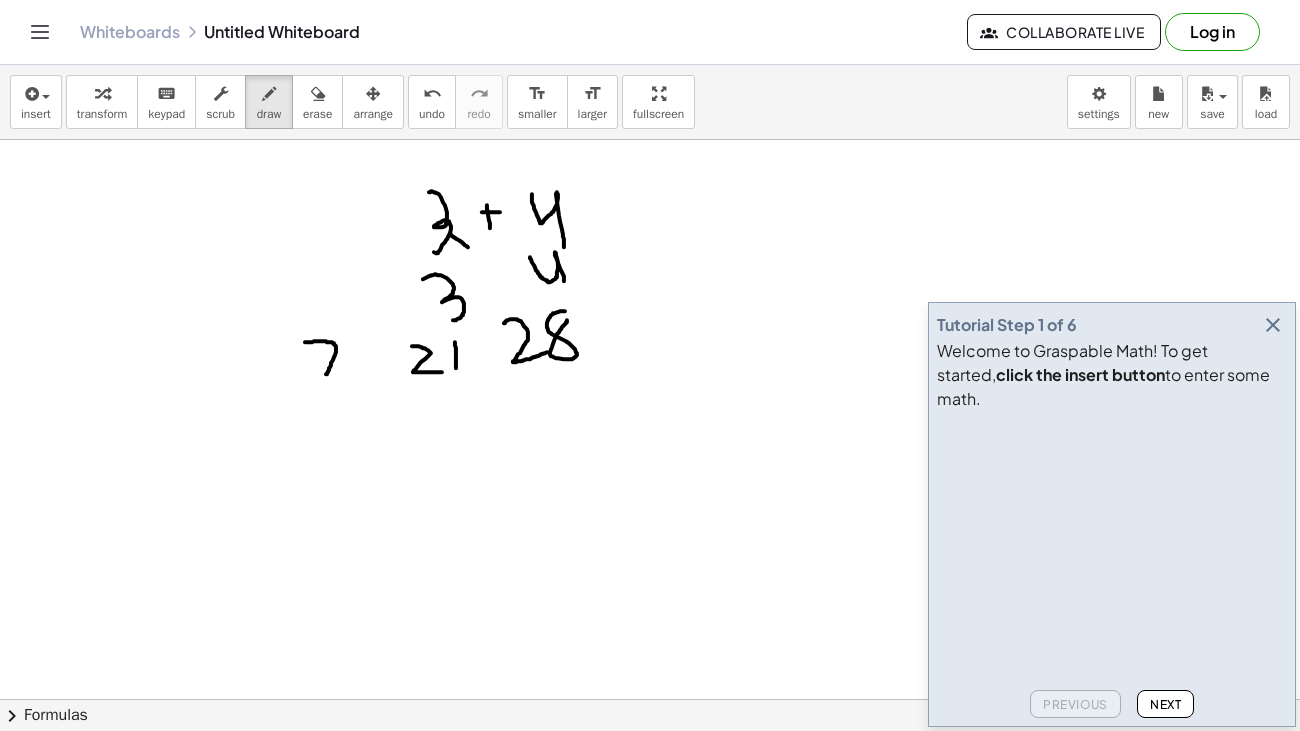 drag, startPoint x: 451, startPoint y: 234, endPoint x: 470, endPoint y: 249, distance: 24.207438 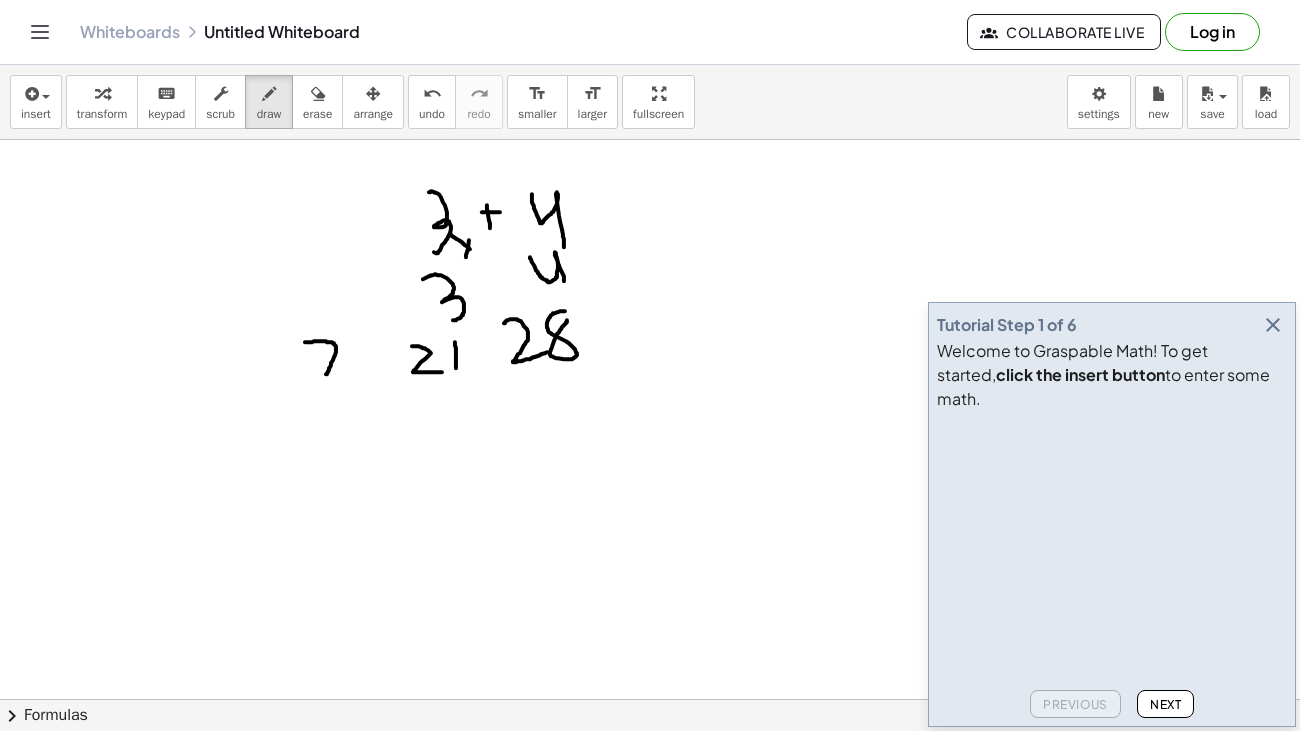 drag, startPoint x: 469, startPoint y: 240, endPoint x: 462, endPoint y: 267, distance: 27.89265 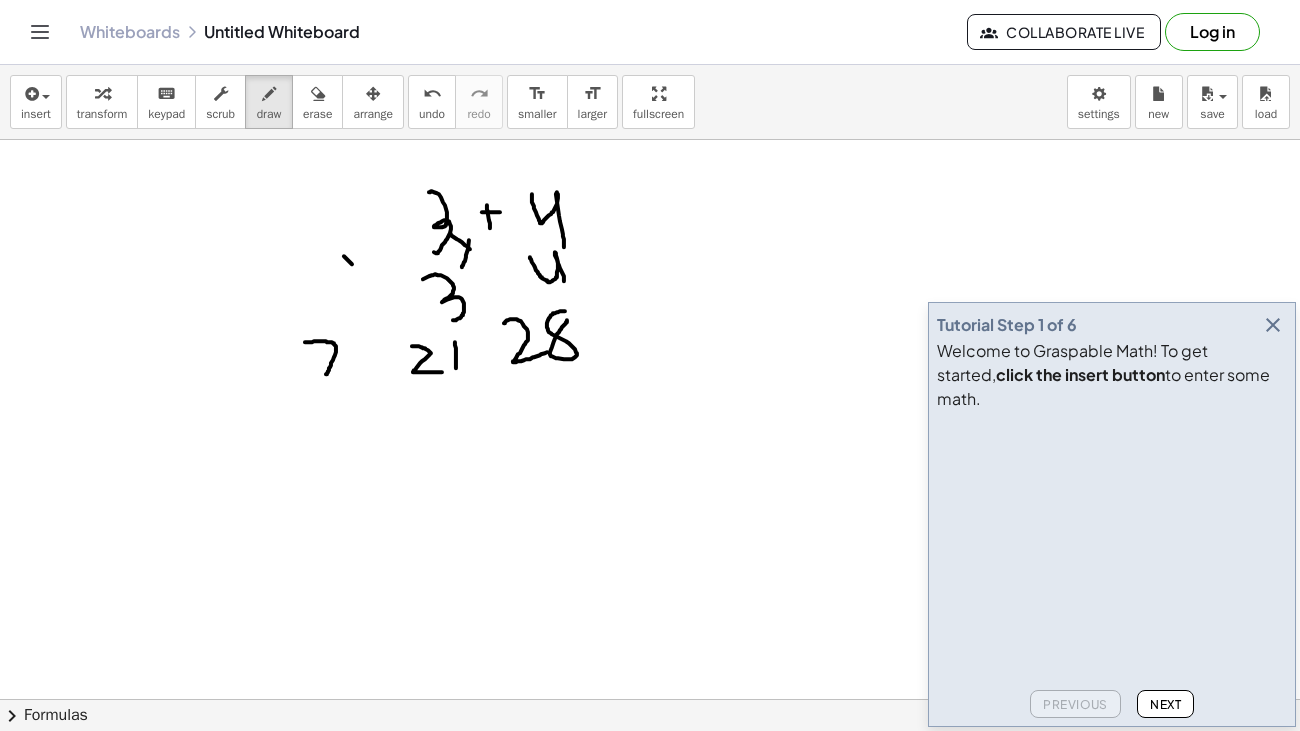 drag, startPoint x: 344, startPoint y: 256, endPoint x: 372, endPoint y: 287, distance: 41.773197 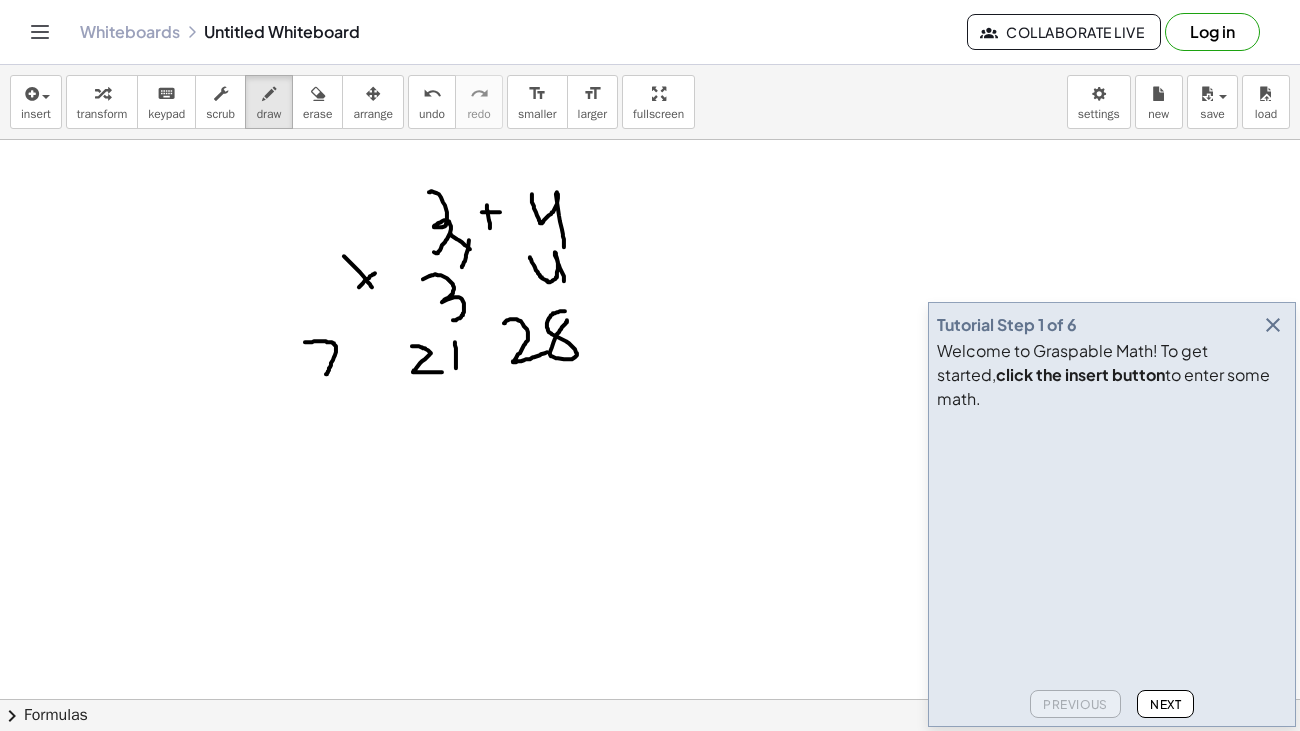 drag, startPoint x: 375, startPoint y: 273, endPoint x: 356, endPoint y: 293, distance: 27.58623 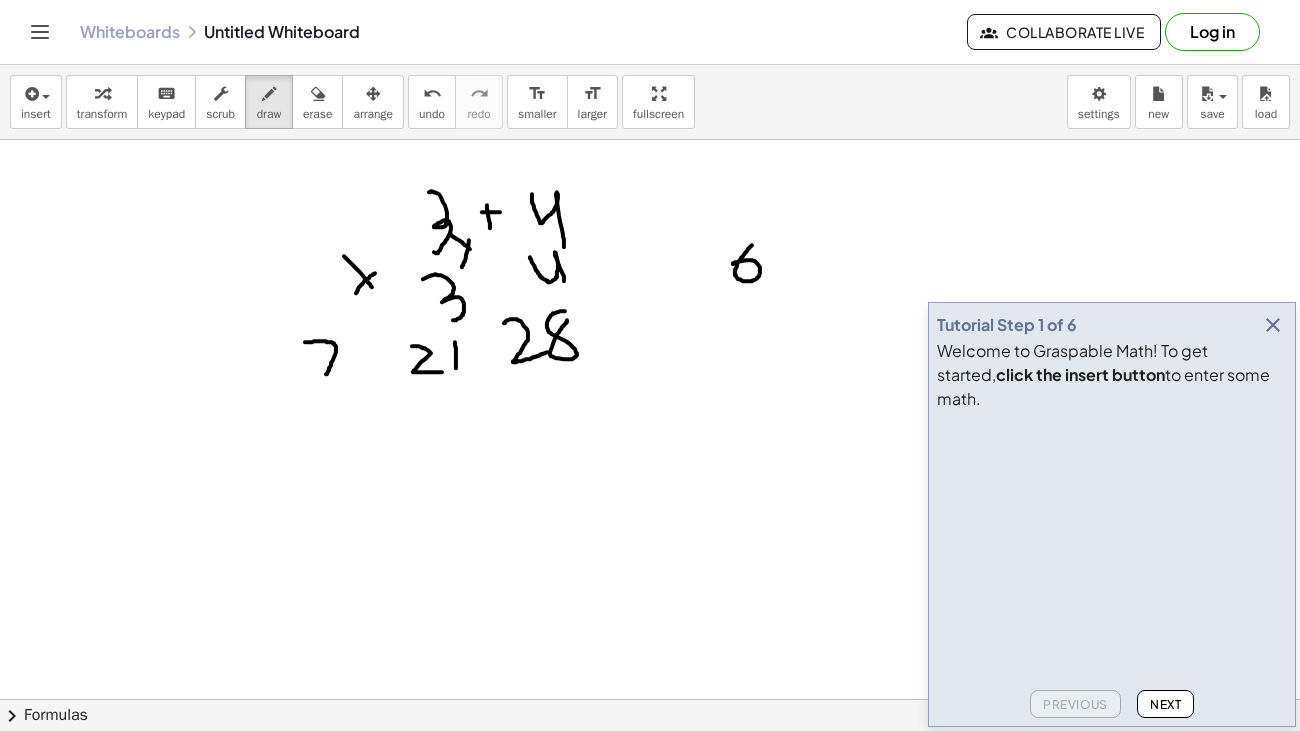 drag, startPoint x: 752, startPoint y: 245, endPoint x: 733, endPoint y: 264, distance: 26.870058 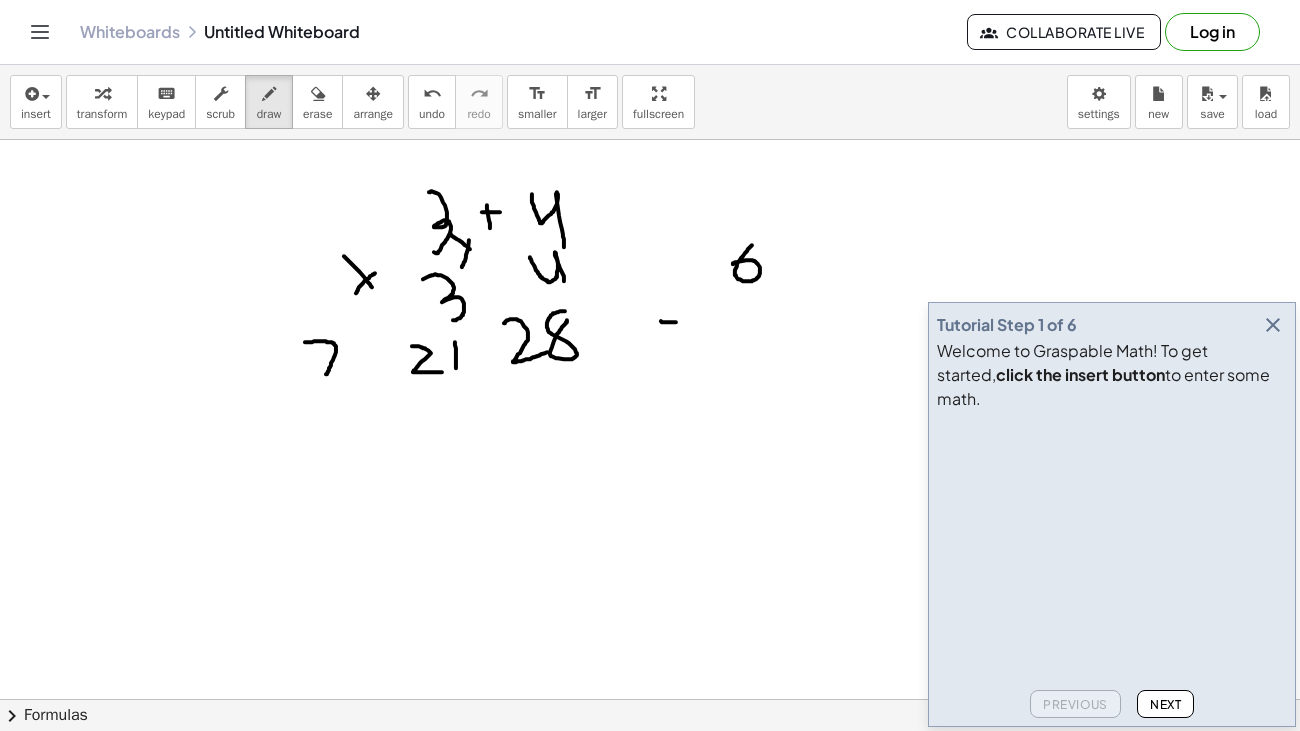 drag, startPoint x: 661, startPoint y: 321, endPoint x: 678, endPoint y: 322, distance: 17.029387 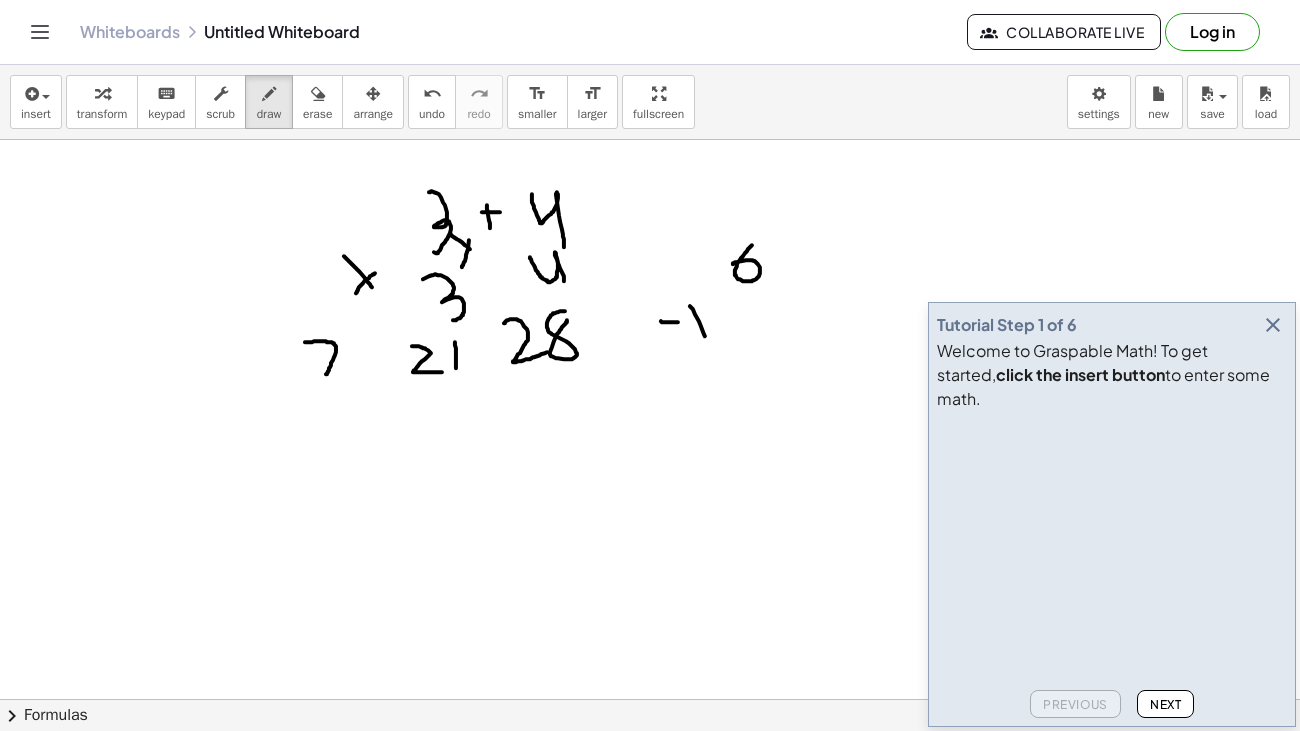 drag, startPoint x: 690, startPoint y: 306, endPoint x: 706, endPoint y: 349, distance: 45.88028 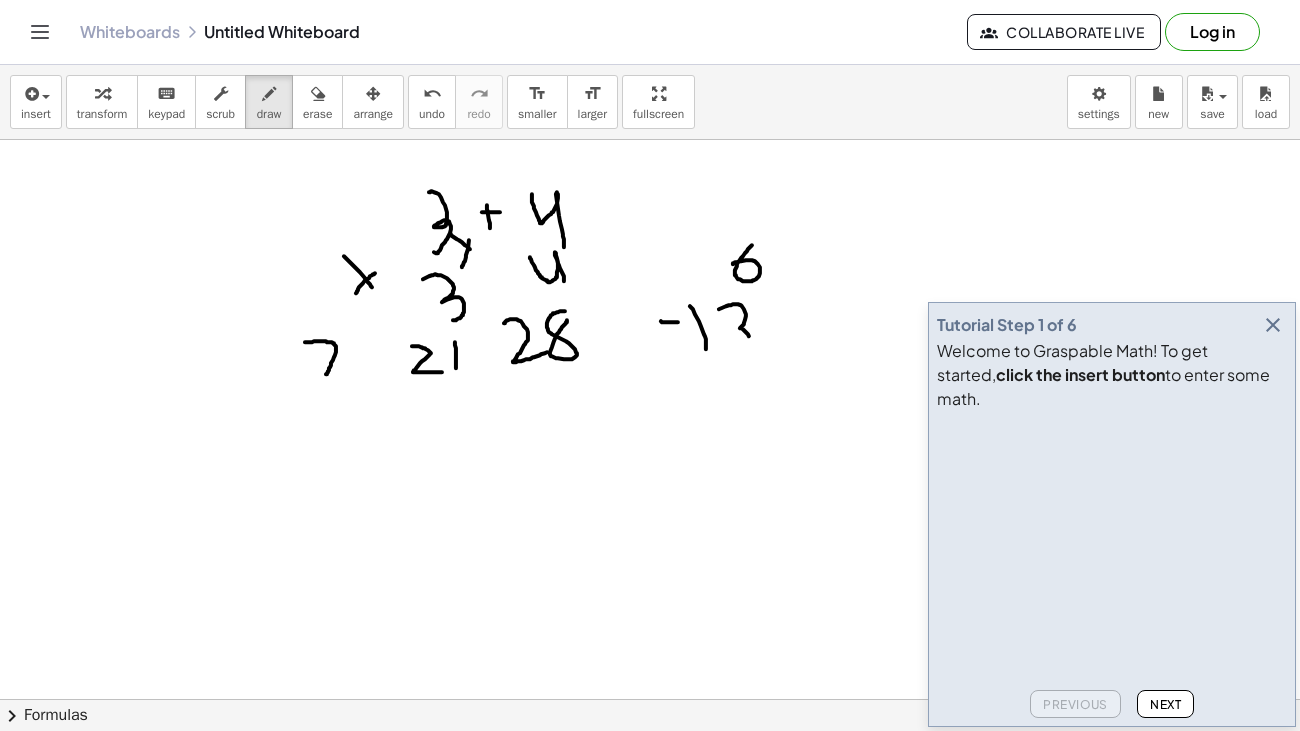 drag, startPoint x: 719, startPoint y: 309, endPoint x: 747, endPoint y: 353, distance: 52.153618 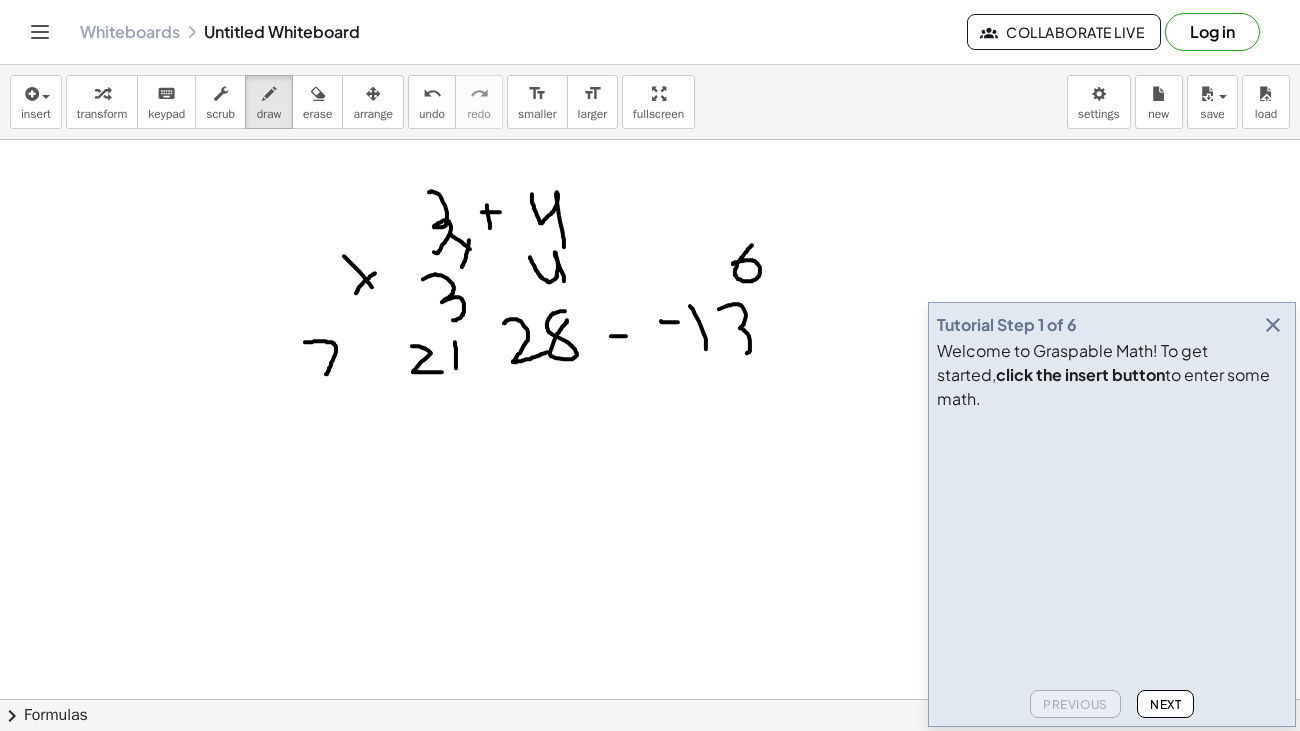 drag, startPoint x: 611, startPoint y: 336, endPoint x: 627, endPoint y: 336, distance: 16 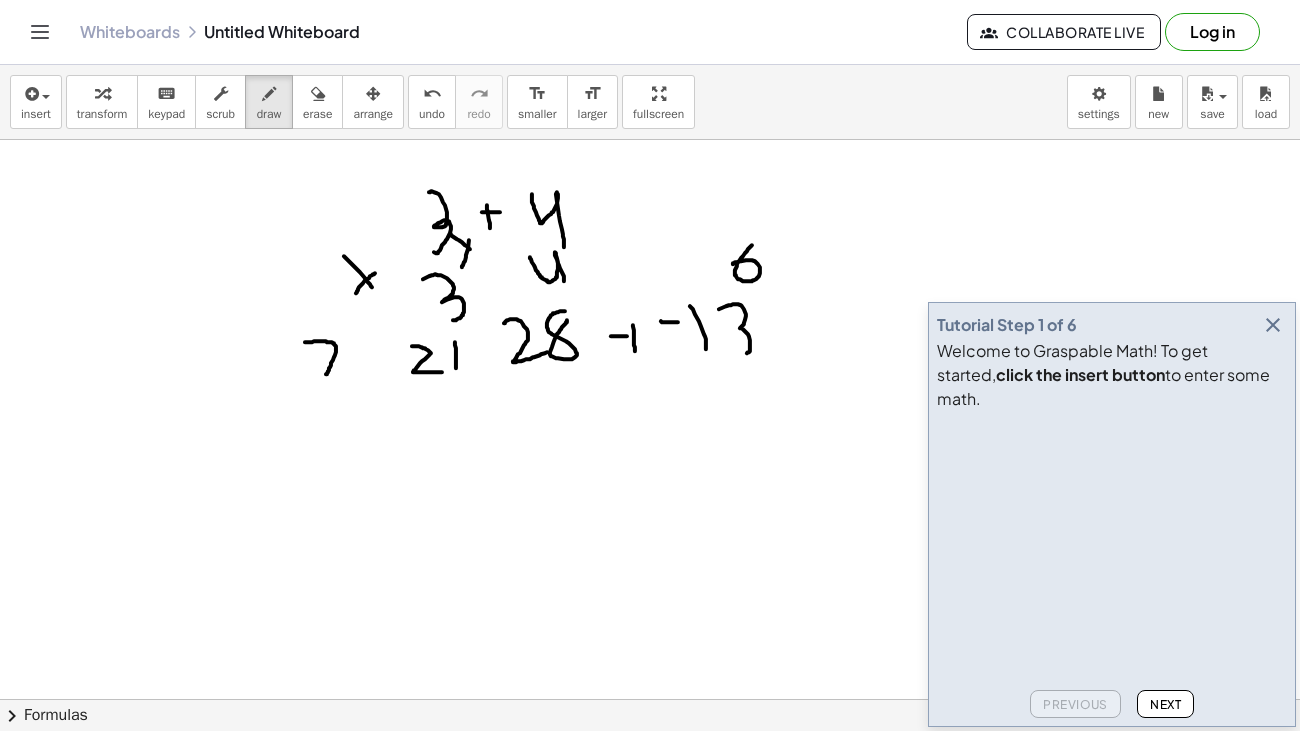 drag, startPoint x: 633, startPoint y: 325, endPoint x: 635, endPoint y: 352, distance: 27.073973 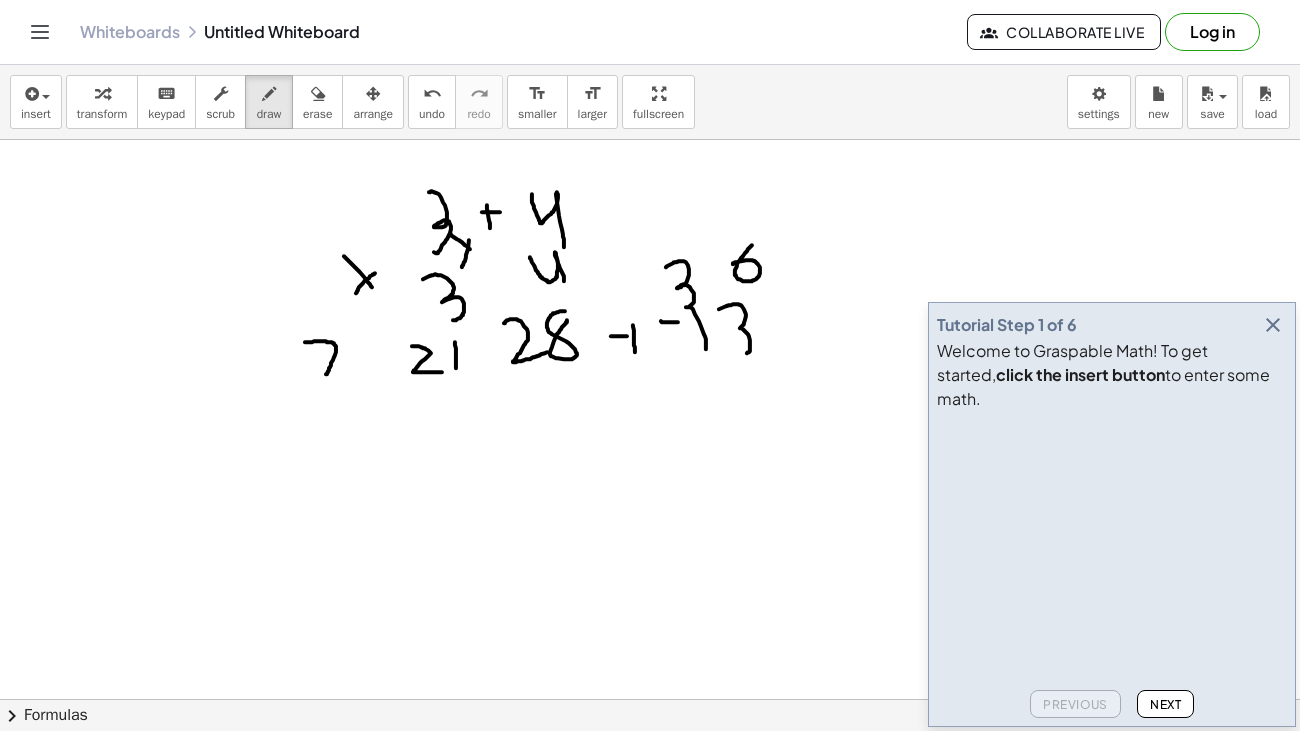 drag, startPoint x: 666, startPoint y: 267, endPoint x: 686, endPoint y: 307, distance: 44.72136 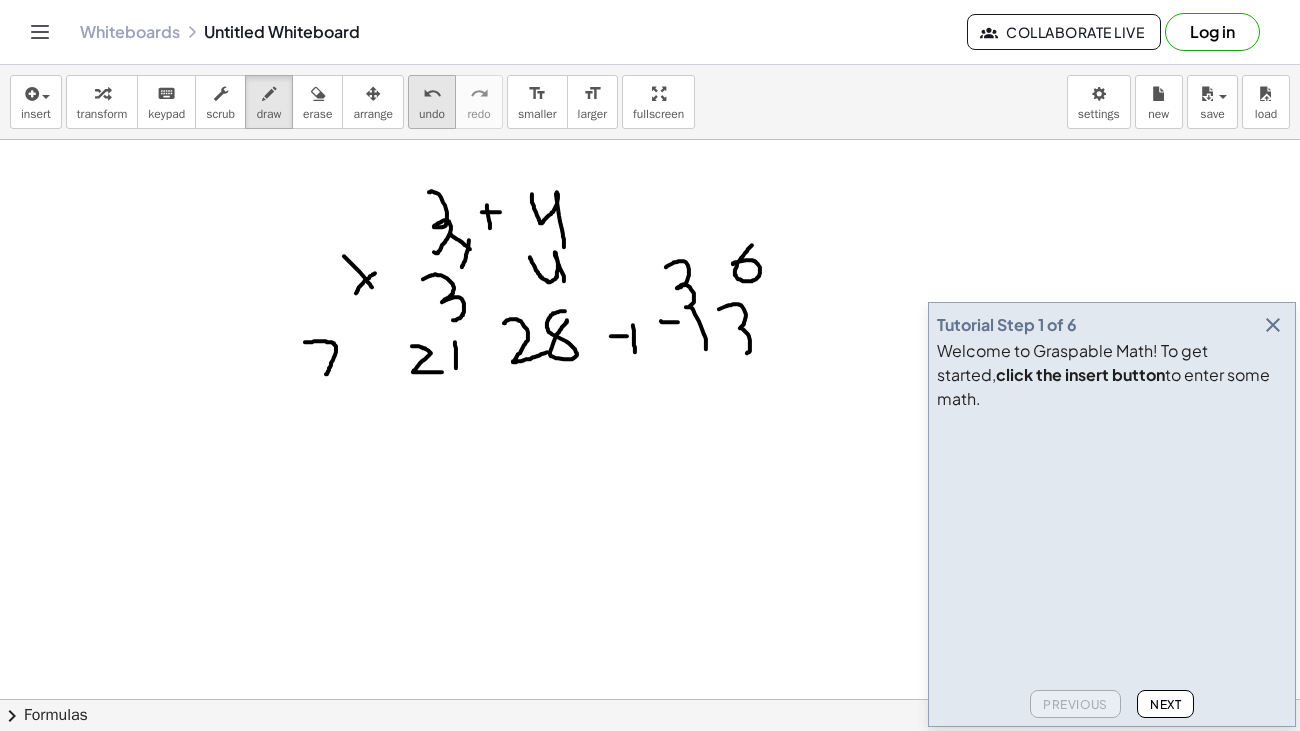 click on "undo" at bounding box center (432, 94) 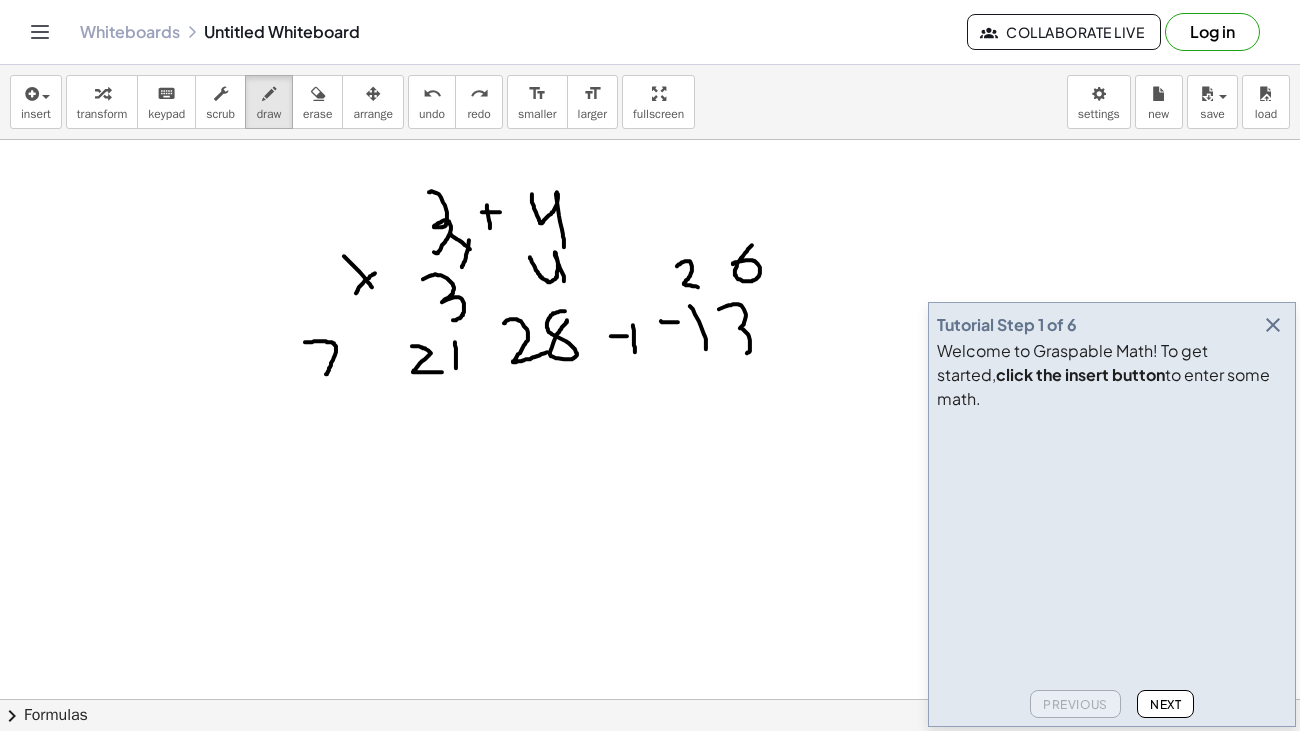 drag, startPoint x: 677, startPoint y: 266, endPoint x: 701, endPoint y: 287, distance: 31.890438 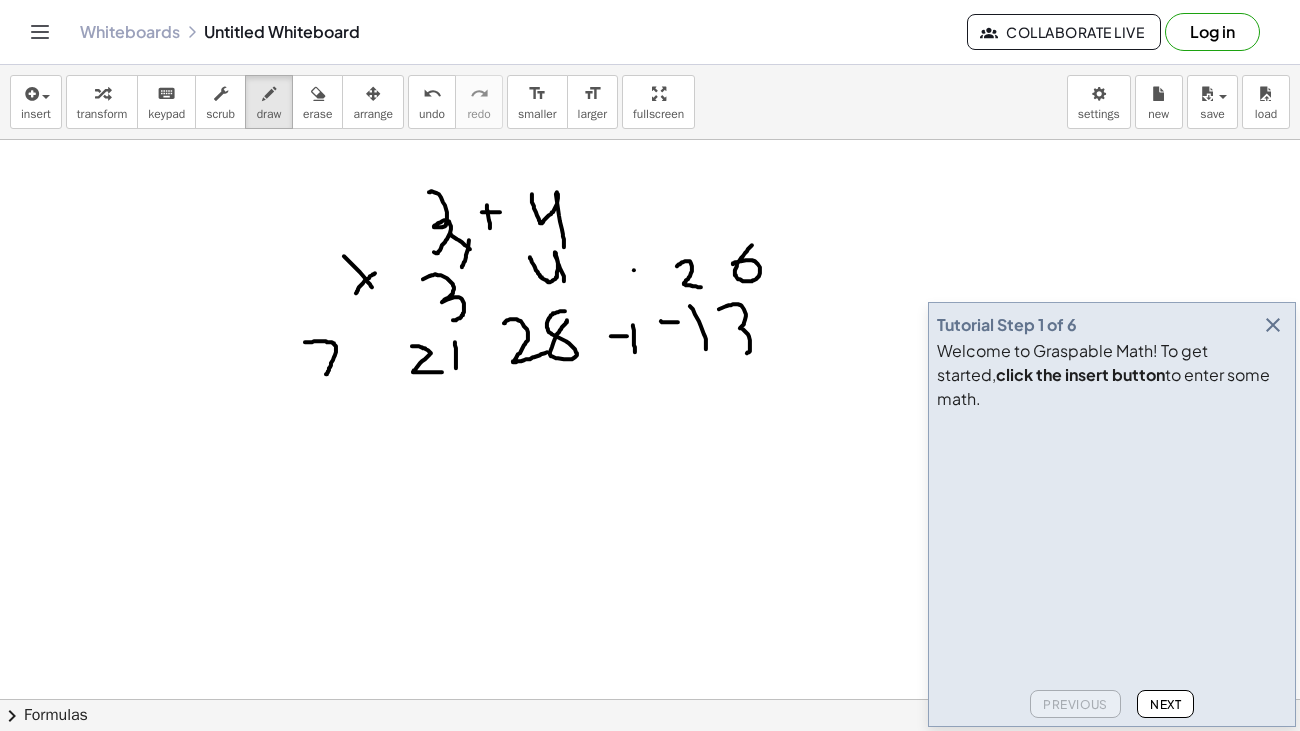 drag, startPoint x: 634, startPoint y: 270, endPoint x: 650, endPoint y: 288, distance: 24.083189 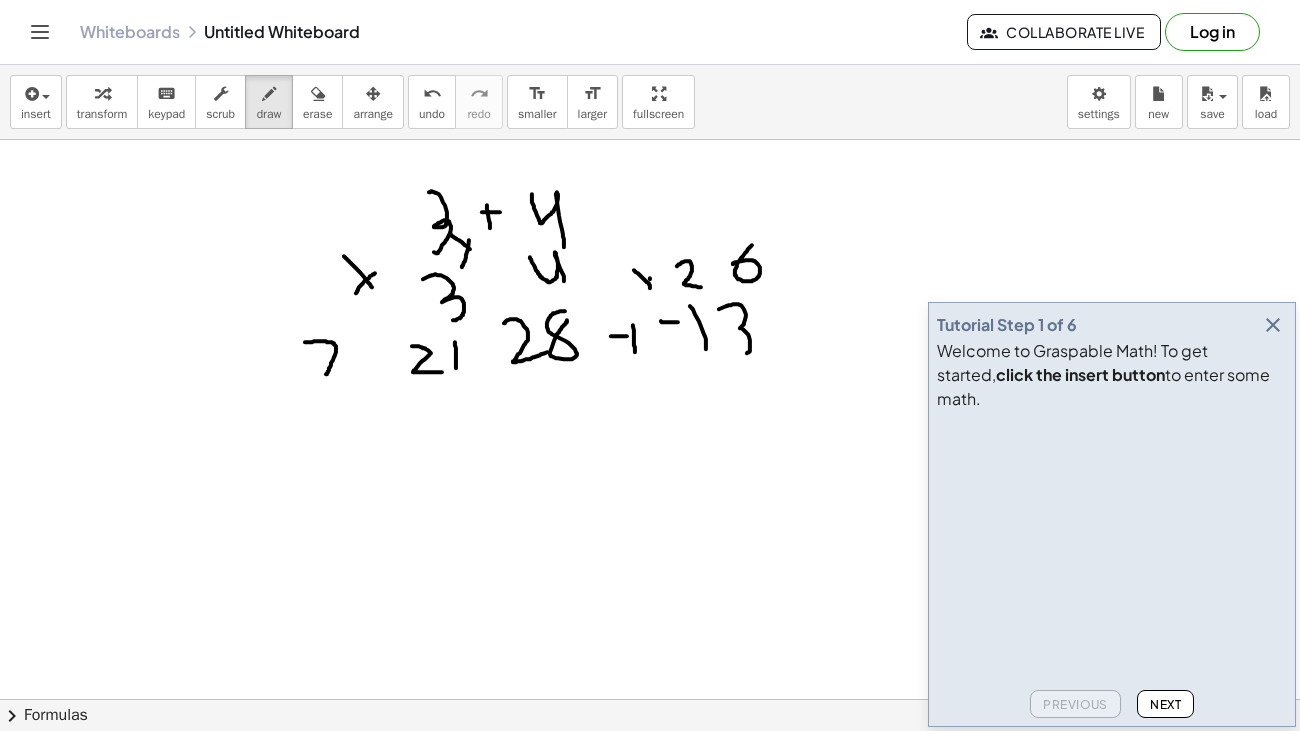 drag, startPoint x: 650, startPoint y: 278, endPoint x: 643, endPoint y: 293, distance: 16.552946 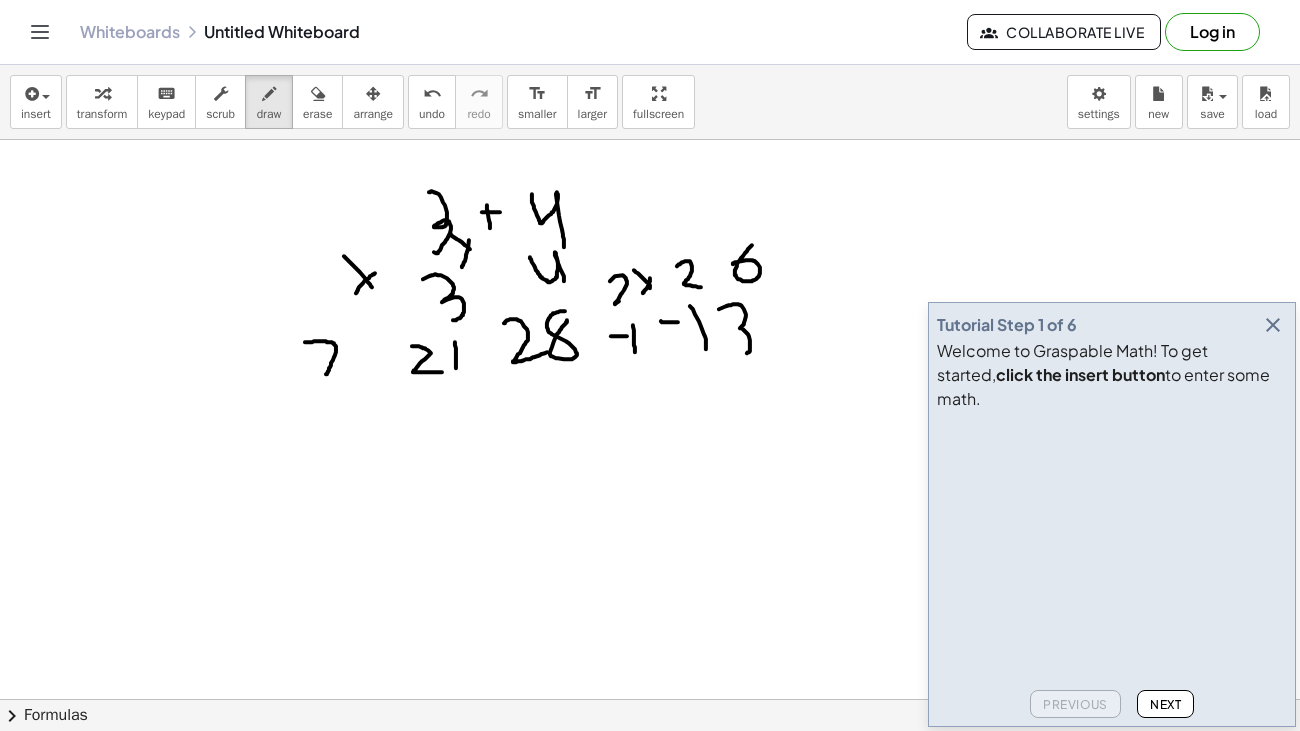 drag, startPoint x: 610, startPoint y: 281, endPoint x: 628, endPoint y: 297, distance: 24.083189 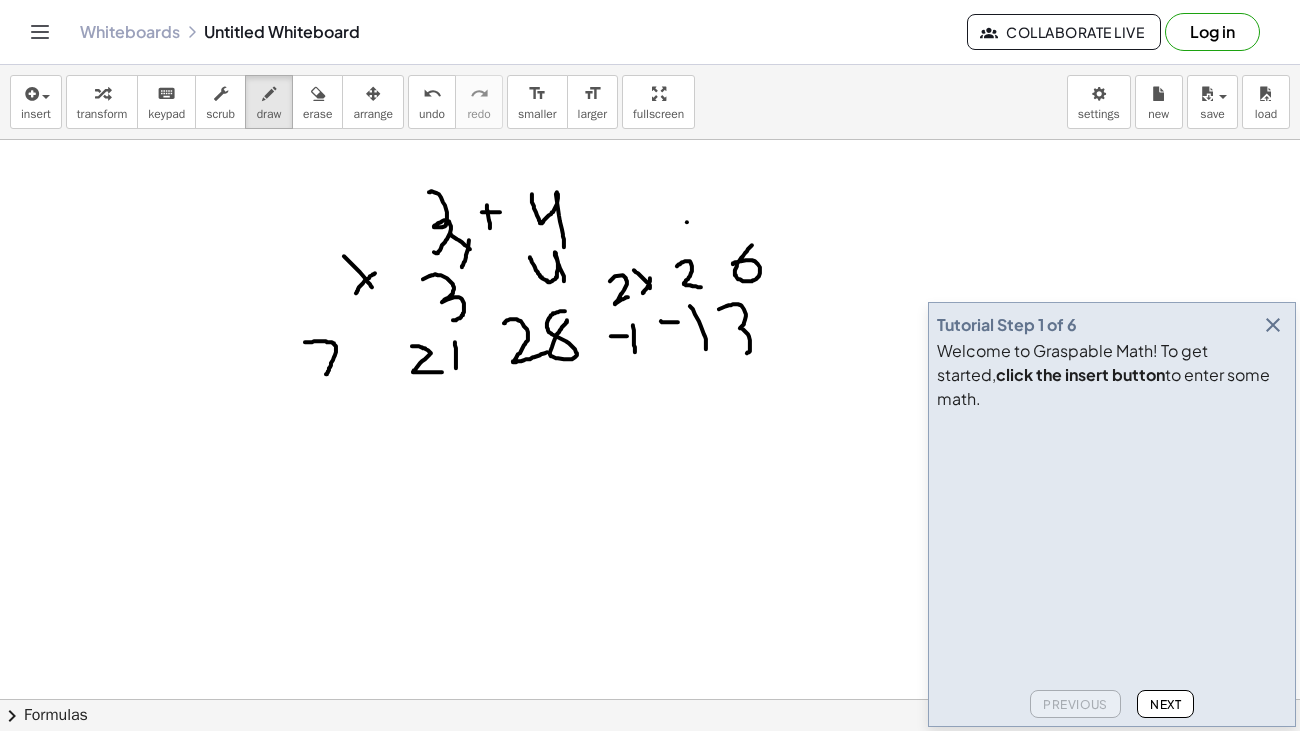 click at bounding box center [650, 764] 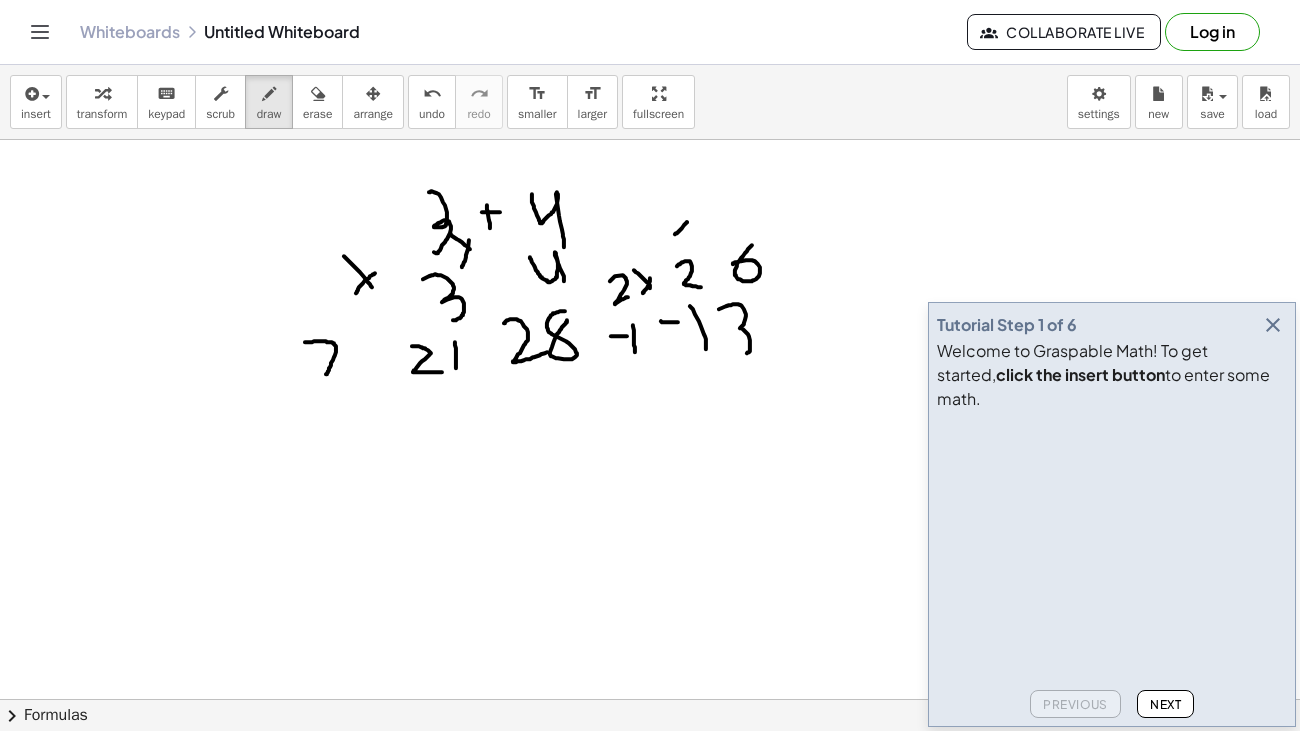 drag, startPoint x: 687, startPoint y: 222, endPoint x: 674, endPoint y: 235, distance: 18.384777 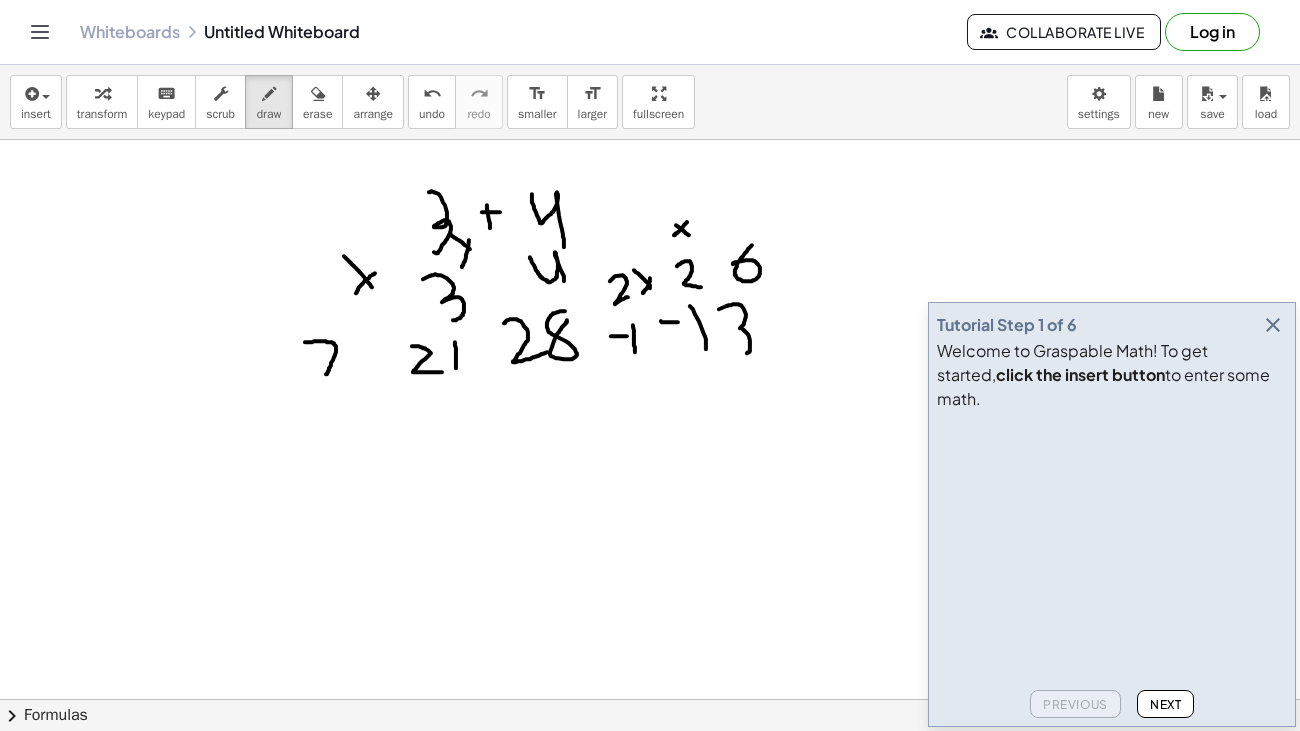 drag, startPoint x: 676, startPoint y: 225, endPoint x: 693, endPoint y: 239, distance: 22.022715 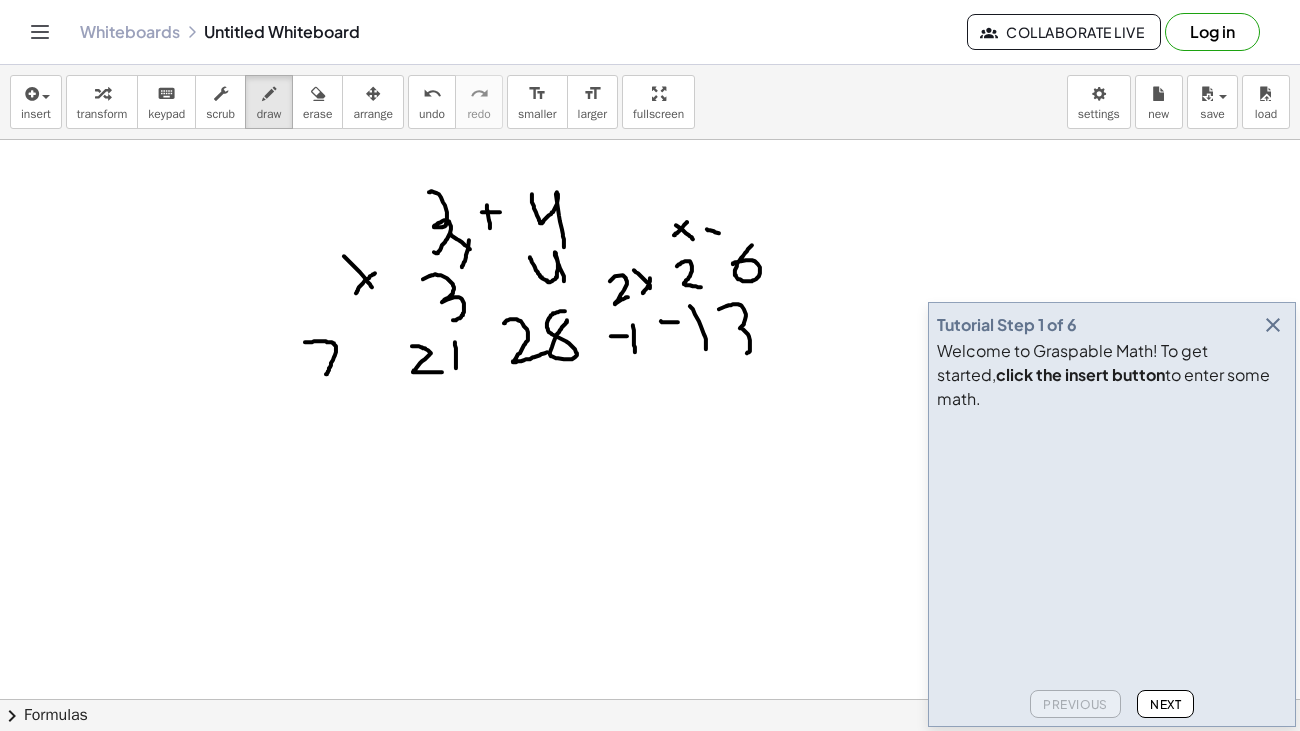 drag, startPoint x: 707, startPoint y: 229, endPoint x: 724, endPoint y: 232, distance: 17.262676 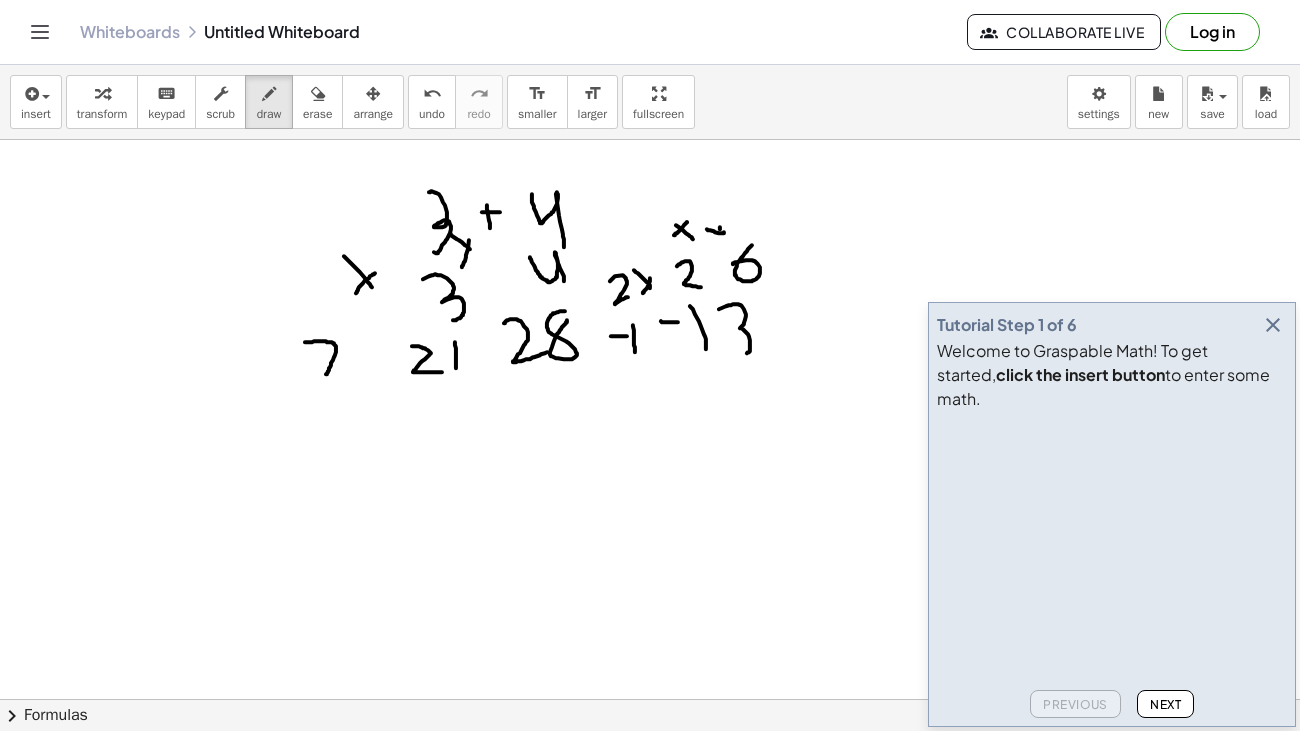 drag, startPoint x: 720, startPoint y: 227, endPoint x: 719, endPoint y: 240, distance: 13.038404 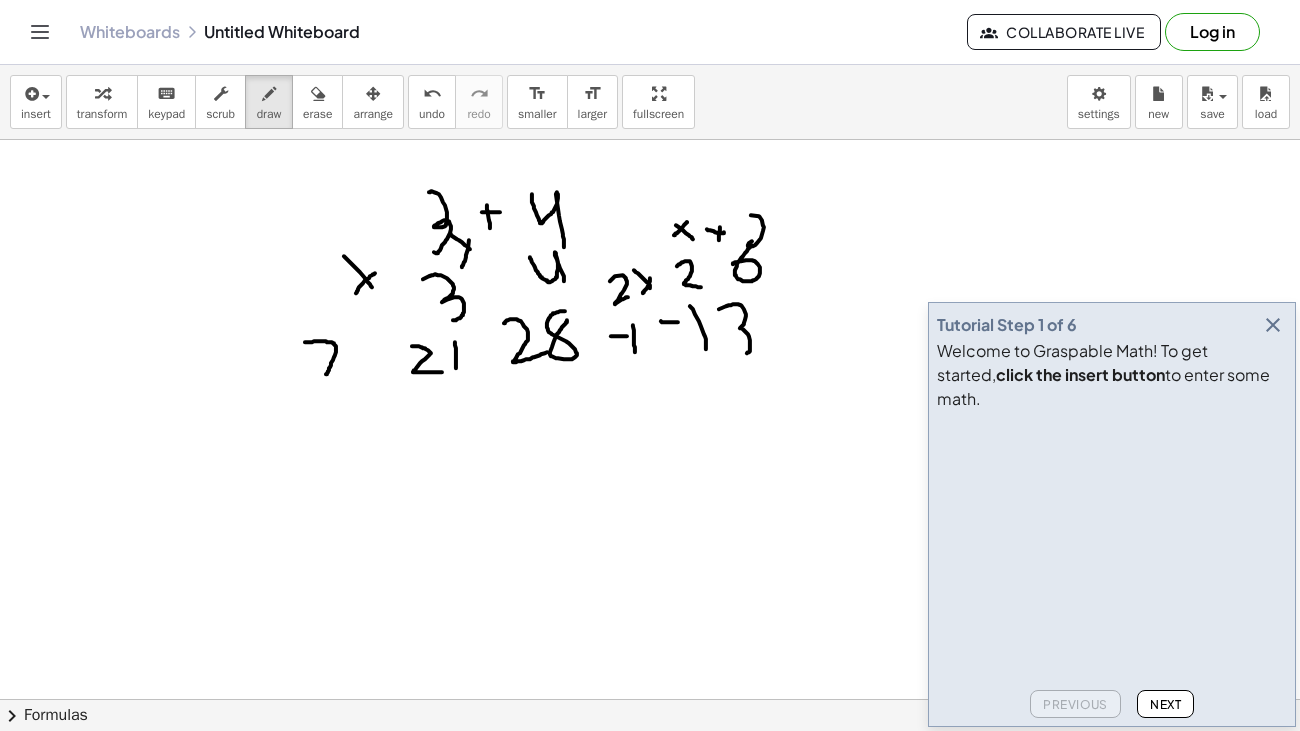 drag, startPoint x: 751, startPoint y: 215, endPoint x: 756, endPoint y: 255, distance: 40.311287 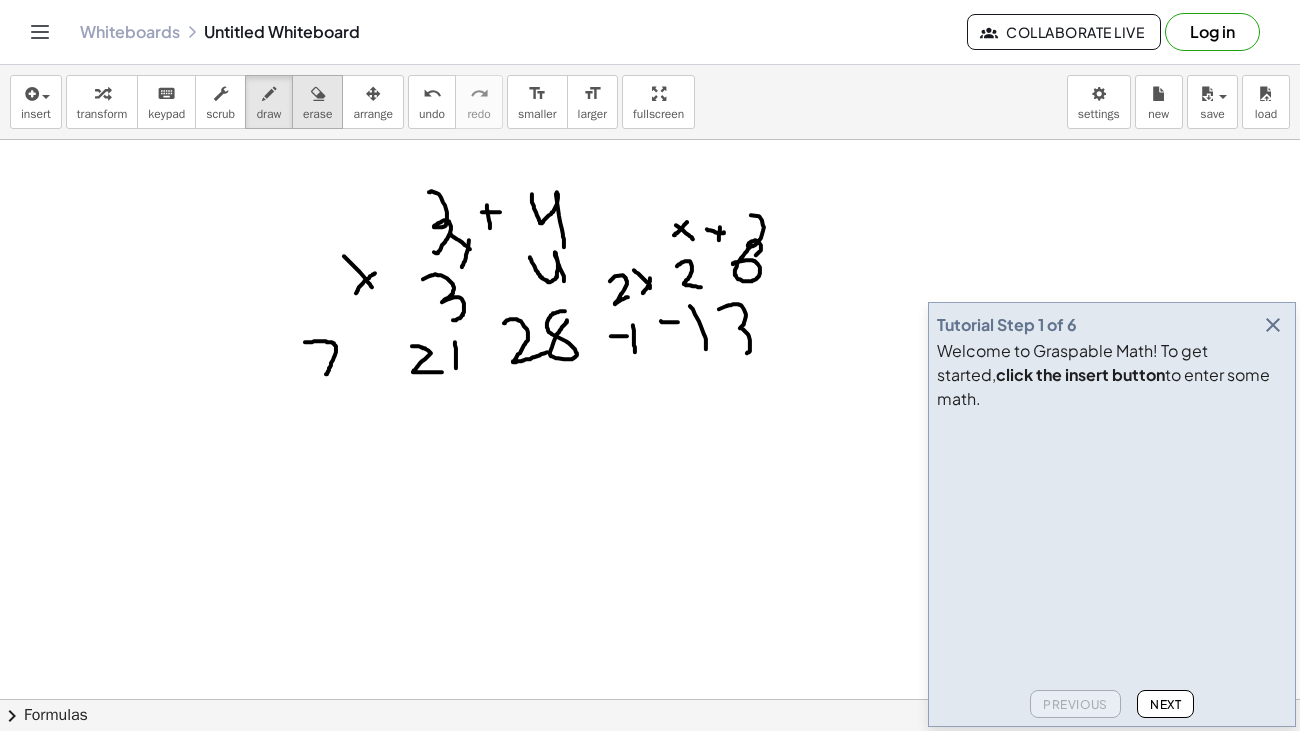 click at bounding box center [318, 94] 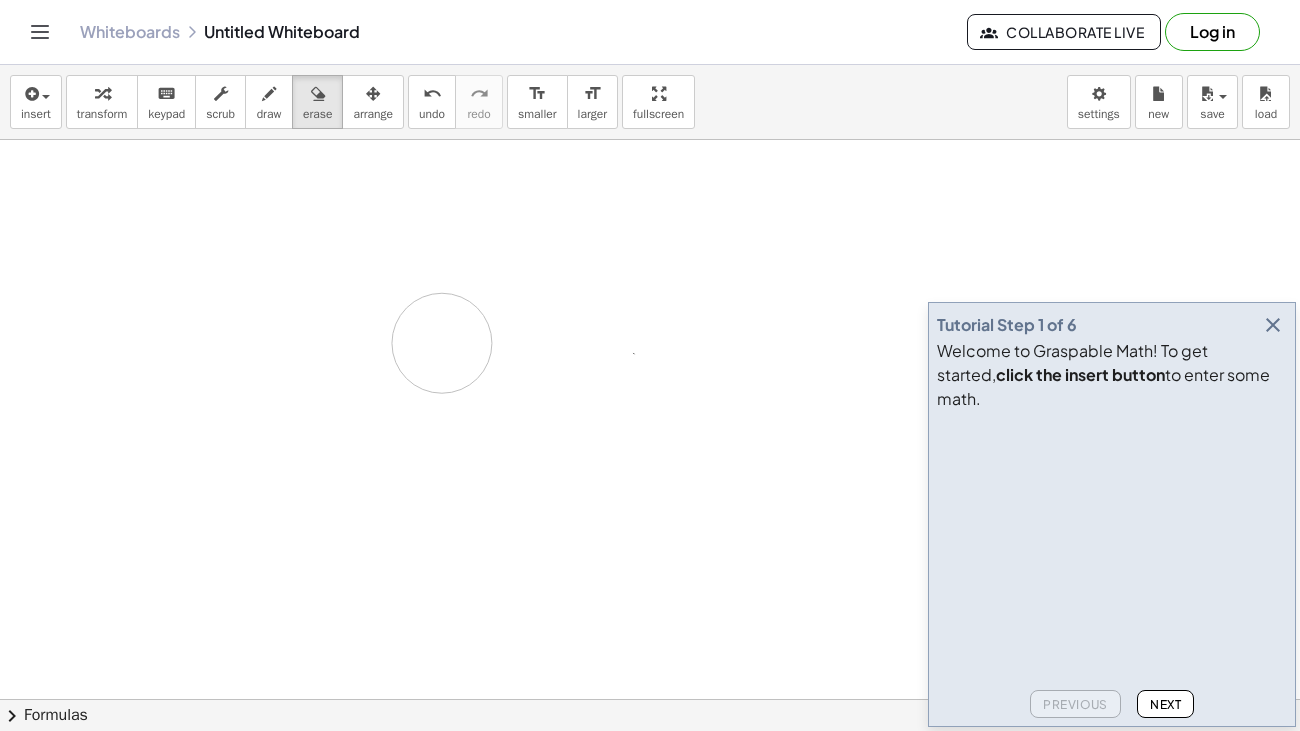 drag, startPoint x: 316, startPoint y: 328, endPoint x: 402, endPoint y: 261, distance: 109.01835 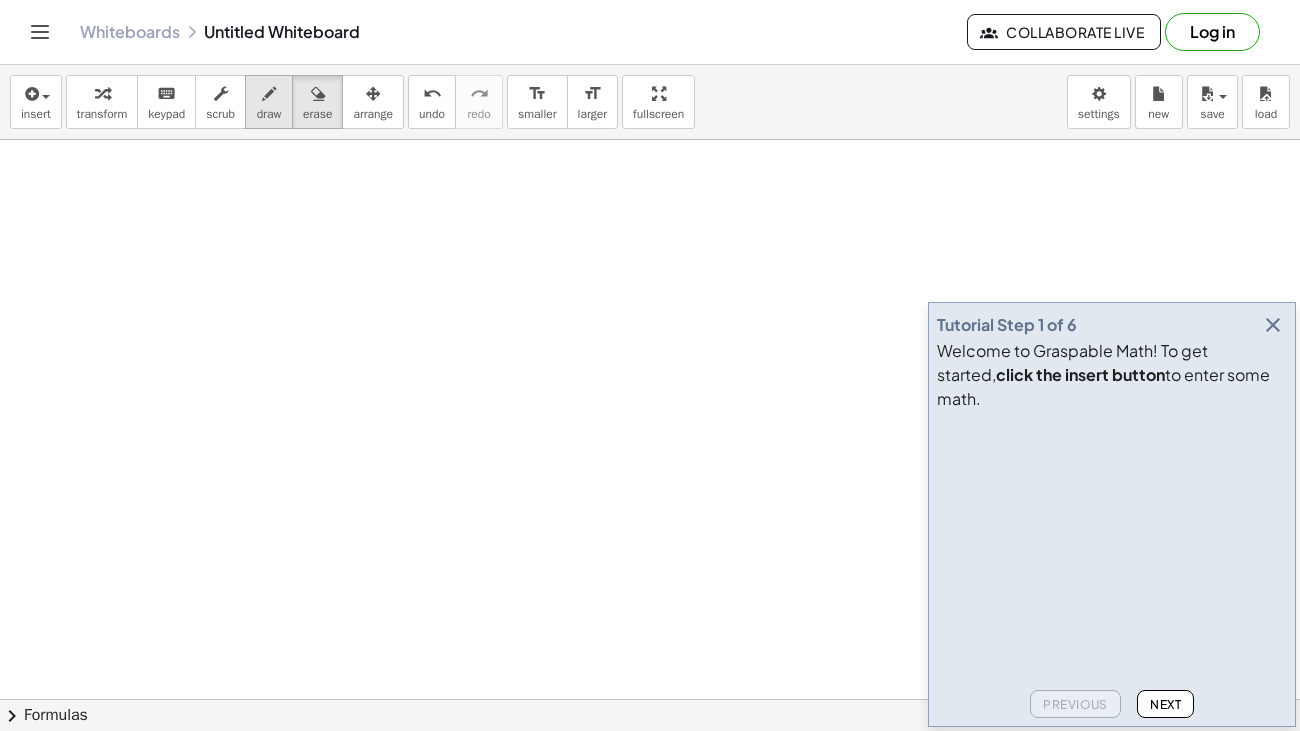click on "draw" at bounding box center [269, 102] 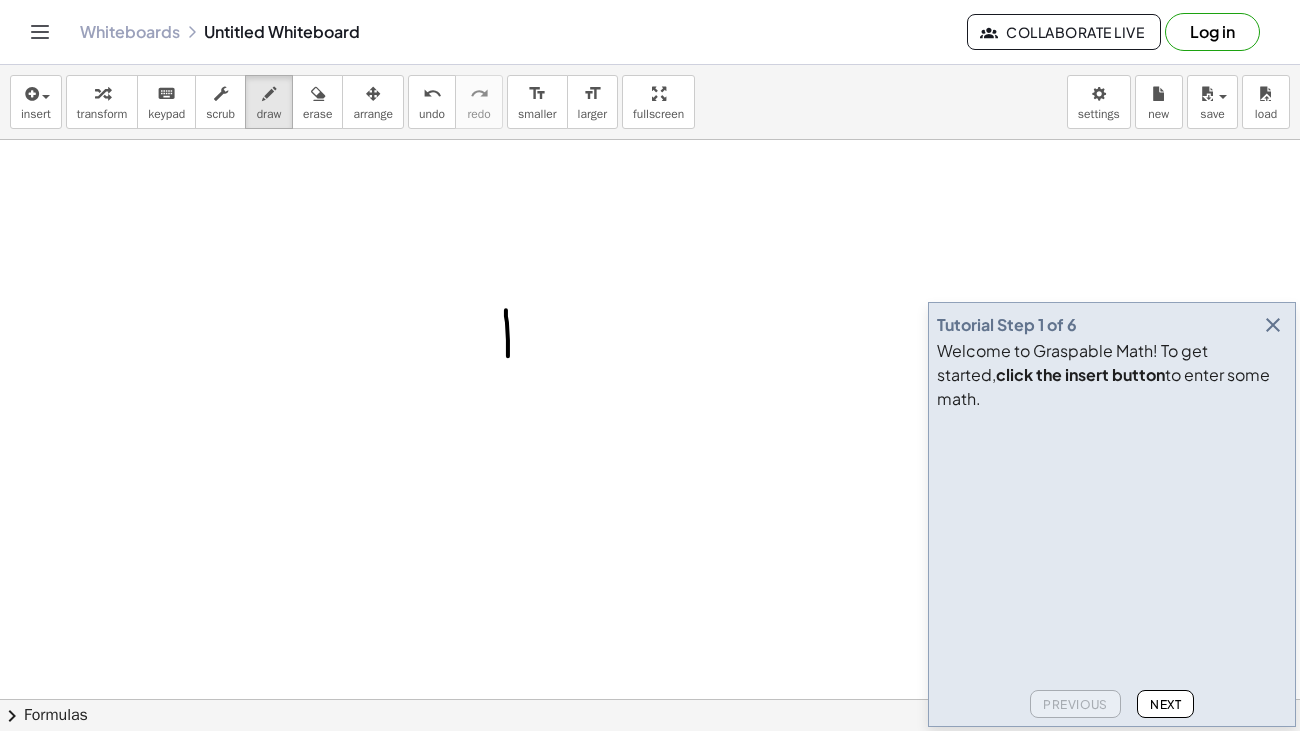 drag, startPoint x: 506, startPoint y: 310, endPoint x: 509, endPoint y: 368, distance: 58.077534 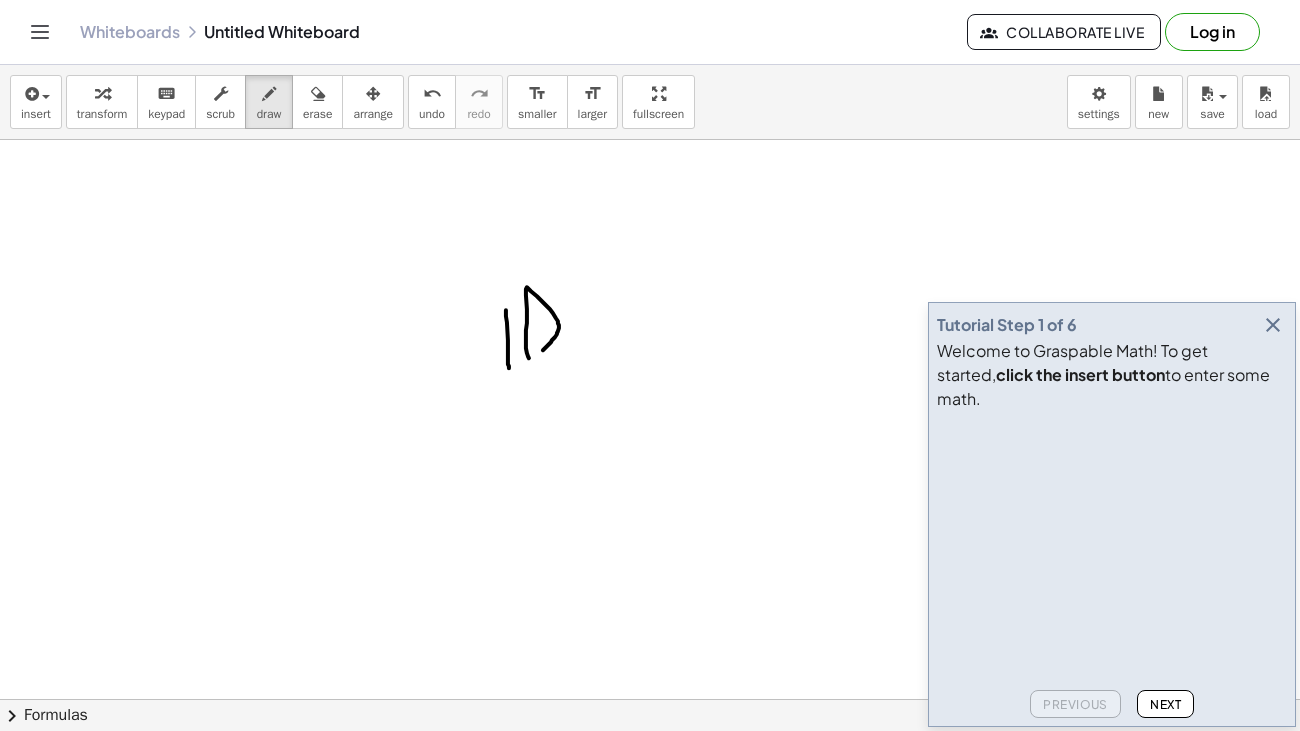 drag, startPoint x: 529, startPoint y: 358, endPoint x: 540, endPoint y: 353, distance: 12.083046 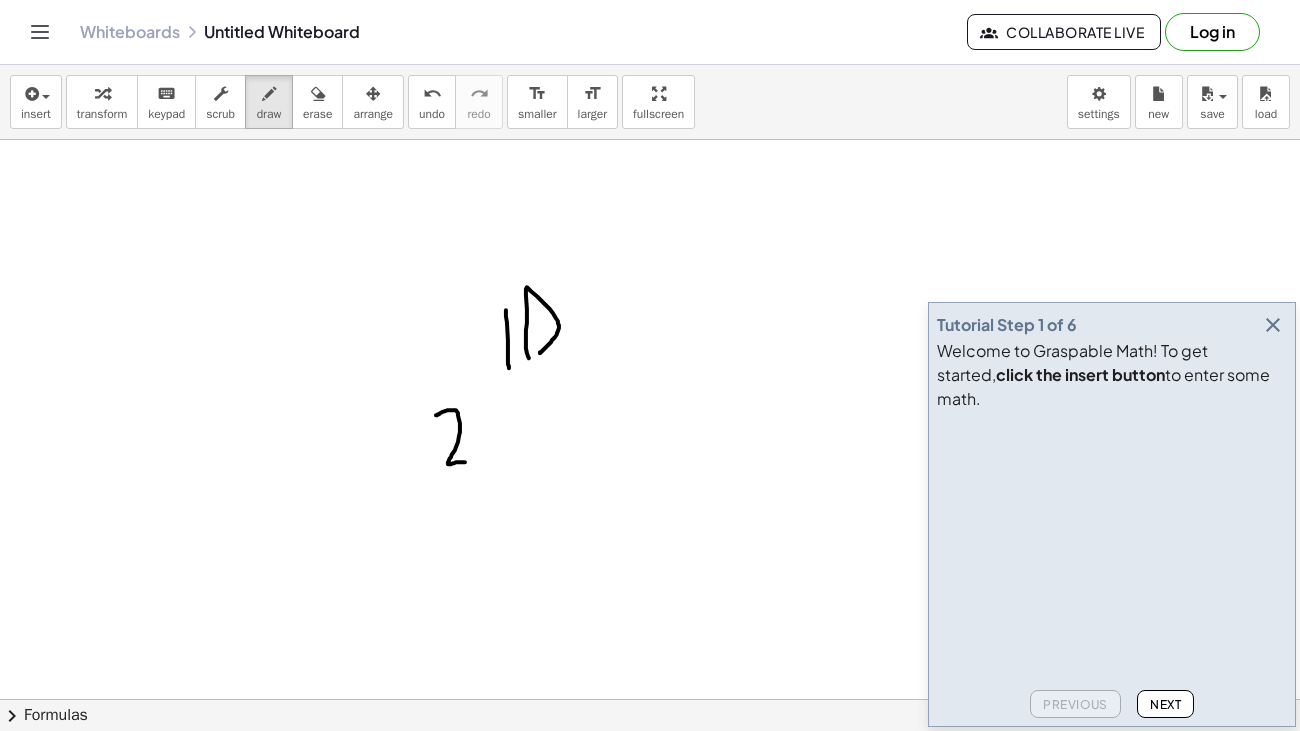 drag, startPoint x: 436, startPoint y: 415, endPoint x: 468, endPoint y: 460, distance: 55.21775 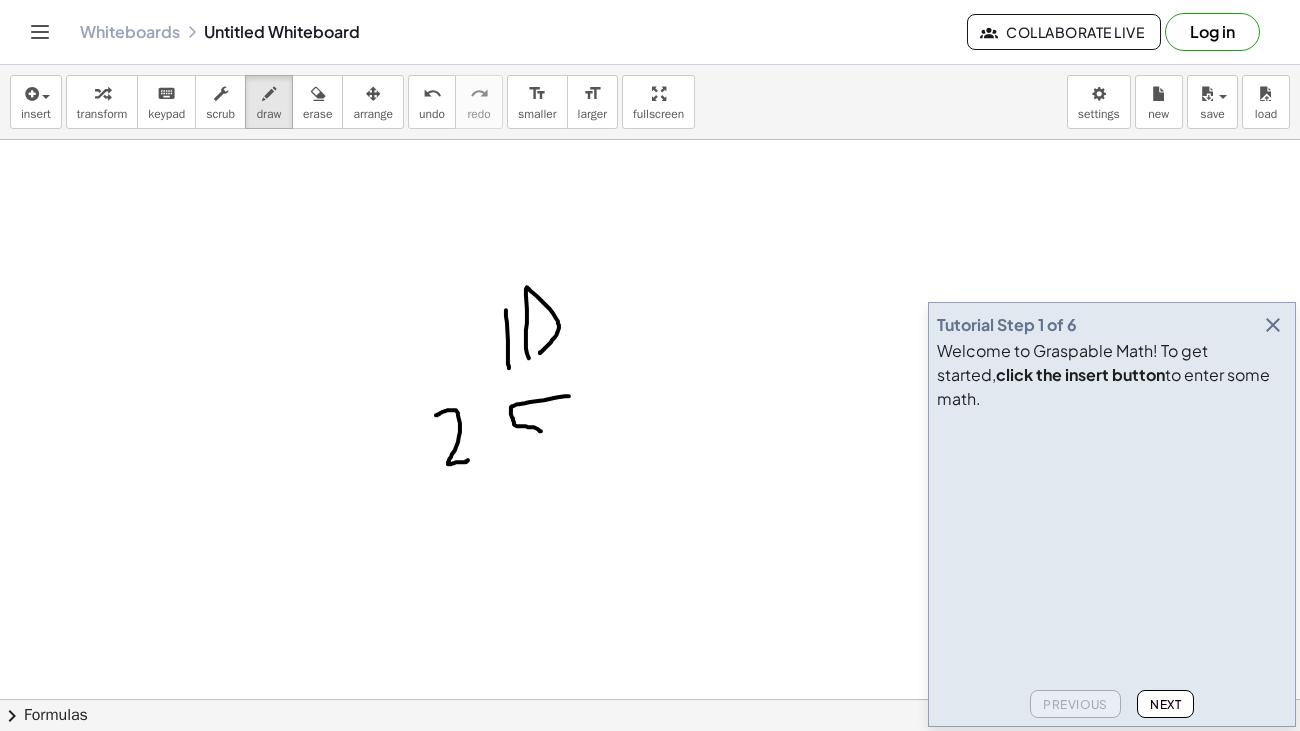 drag, startPoint x: 569, startPoint y: 396, endPoint x: 477, endPoint y: 483, distance: 126.62148 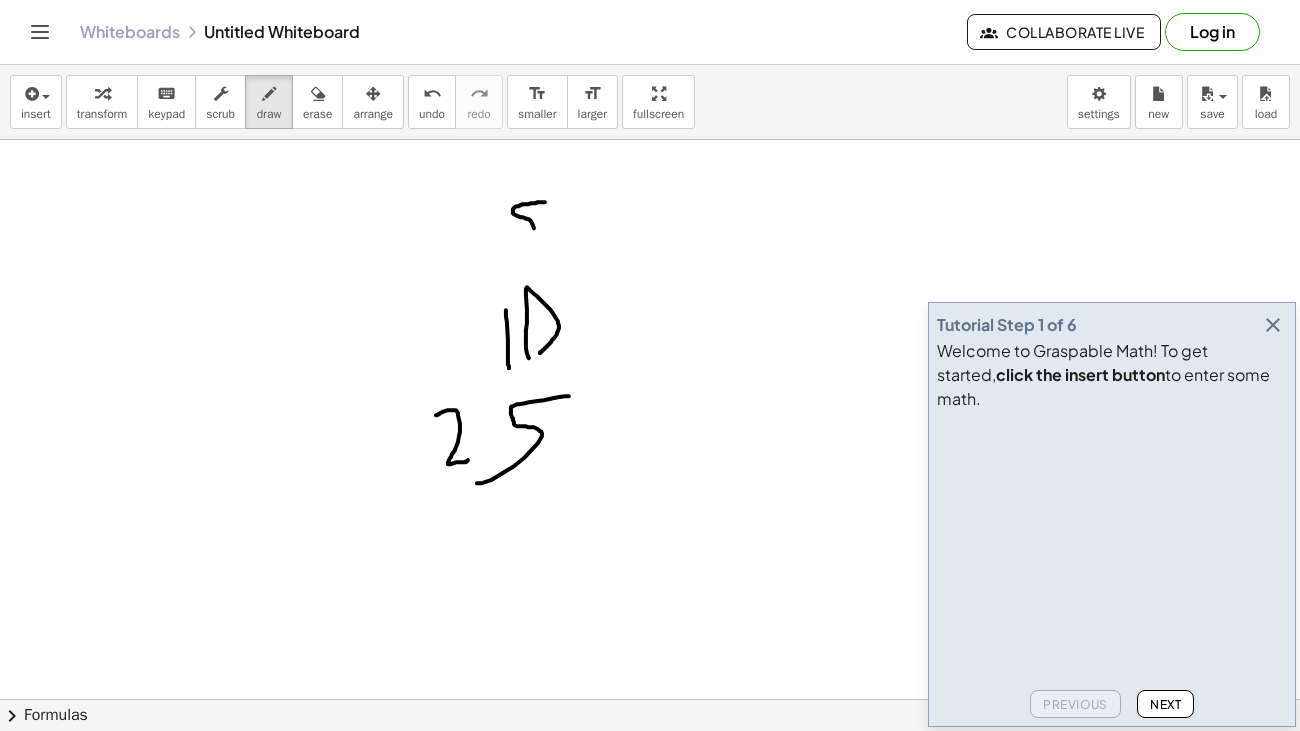 drag, startPoint x: 545, startPoint y: 202, endPoint x: 507, endPoint y: 242, distance: 55.17246 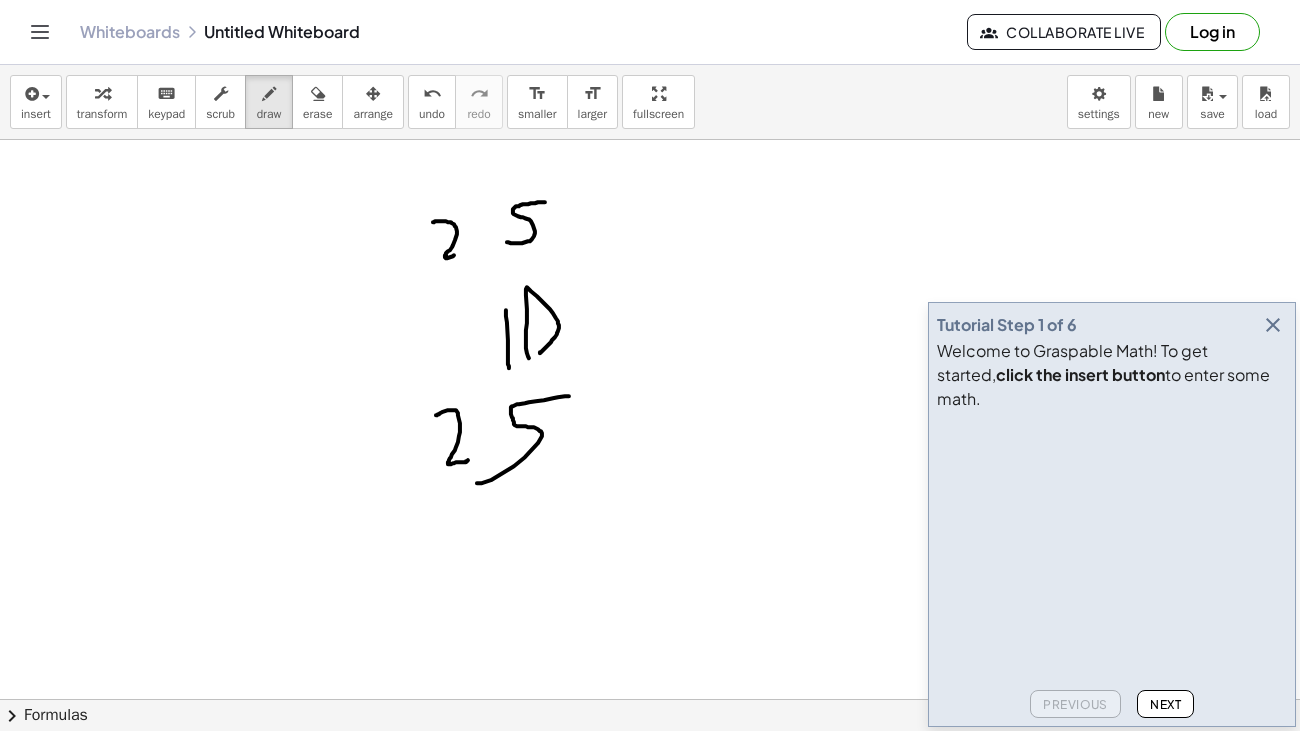 drag, startPoint x: 433, startPoint y: 222, endPoint x: 460, endPoint y: 253, distance: 41.109608 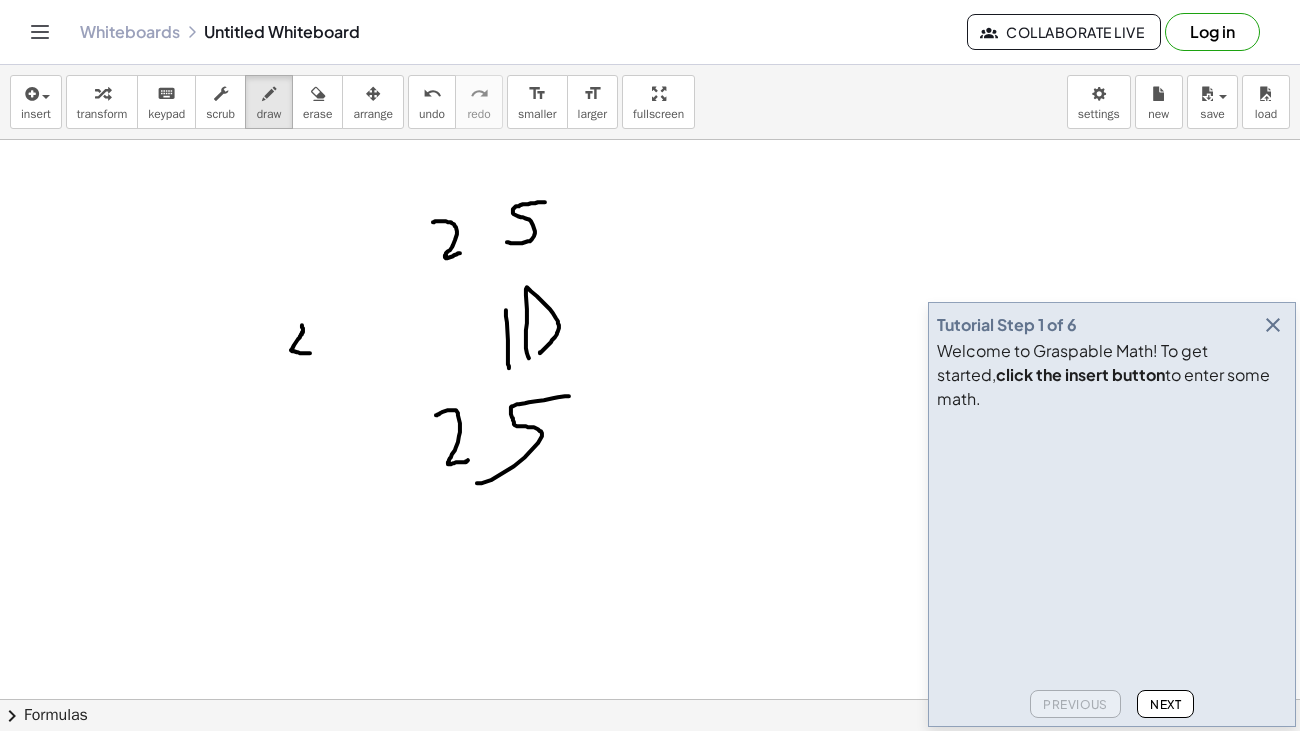 drag, startPoint x: 310, startPoint y: 353, endPoint x: 285, endPoint y: 315, distance: 45.486263 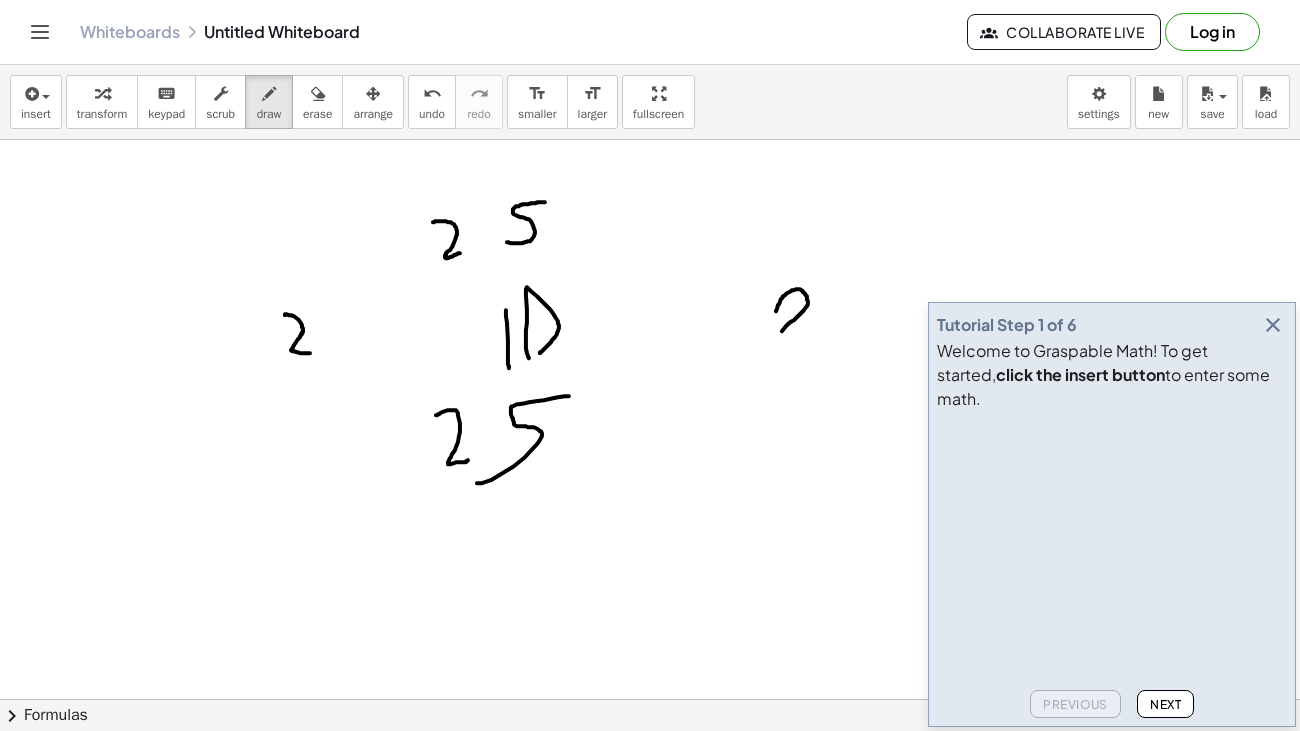 drag, startPoint x: 776, startPoint y: 311, endPoint x: 768, endPoint y: 367, distance: 56.568542 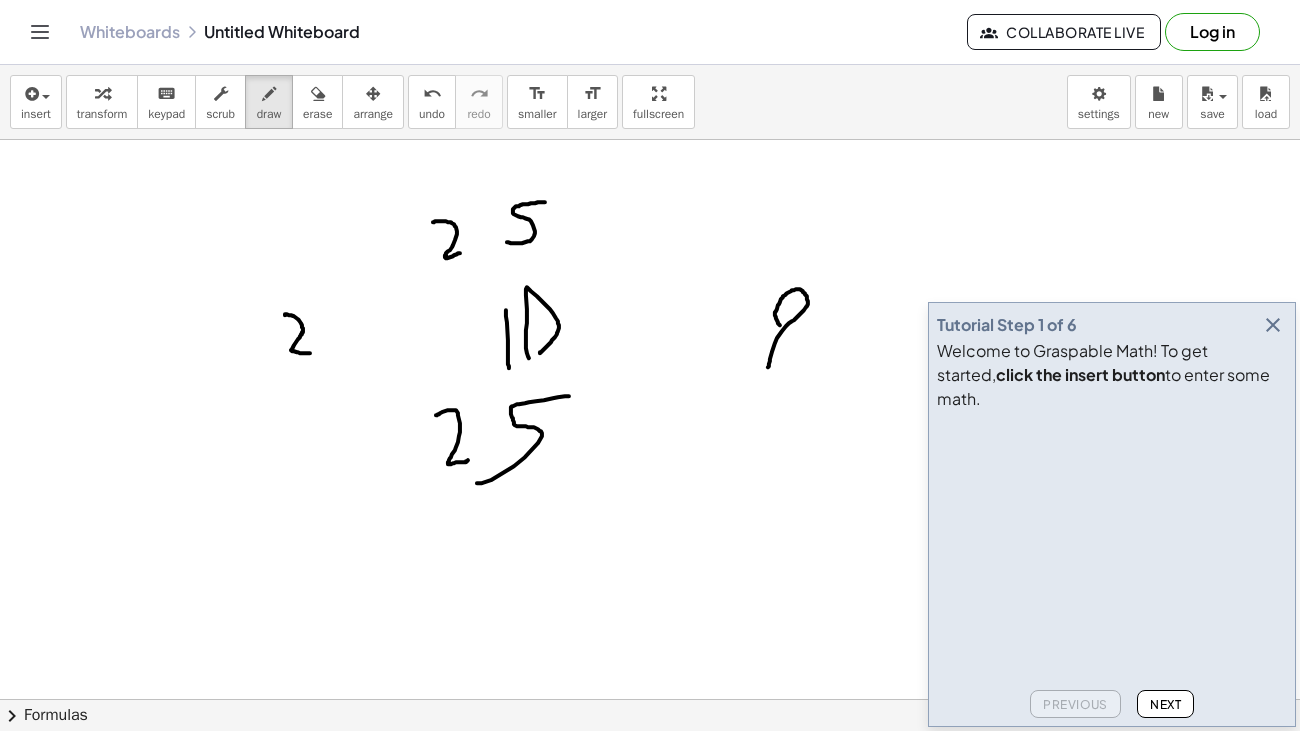 drag, startPoint x: 775, startPoint y: 312, endPoint x: 782, endPoint y: 326, distance: 15.652476 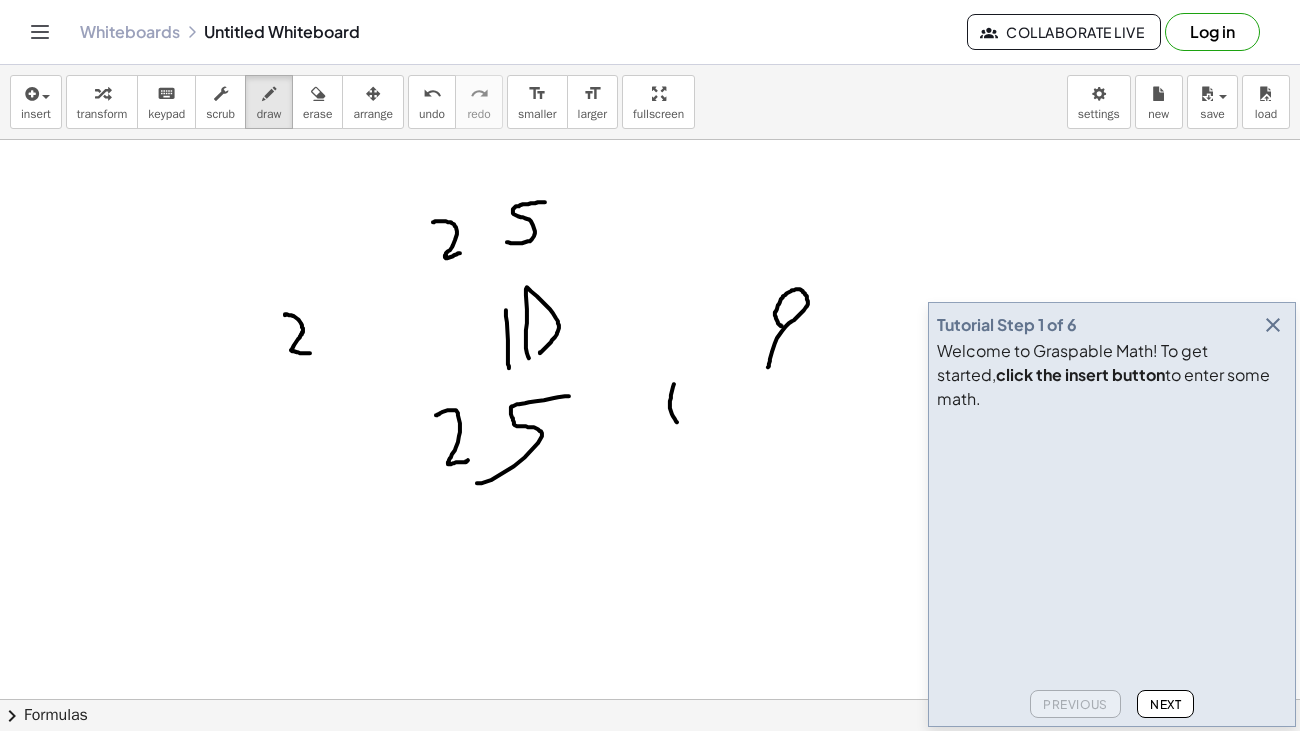 drag, startPoint x: 674, startPoint y: 384, endPoint x: 678, endPoint y: 425, distance: 41.19466 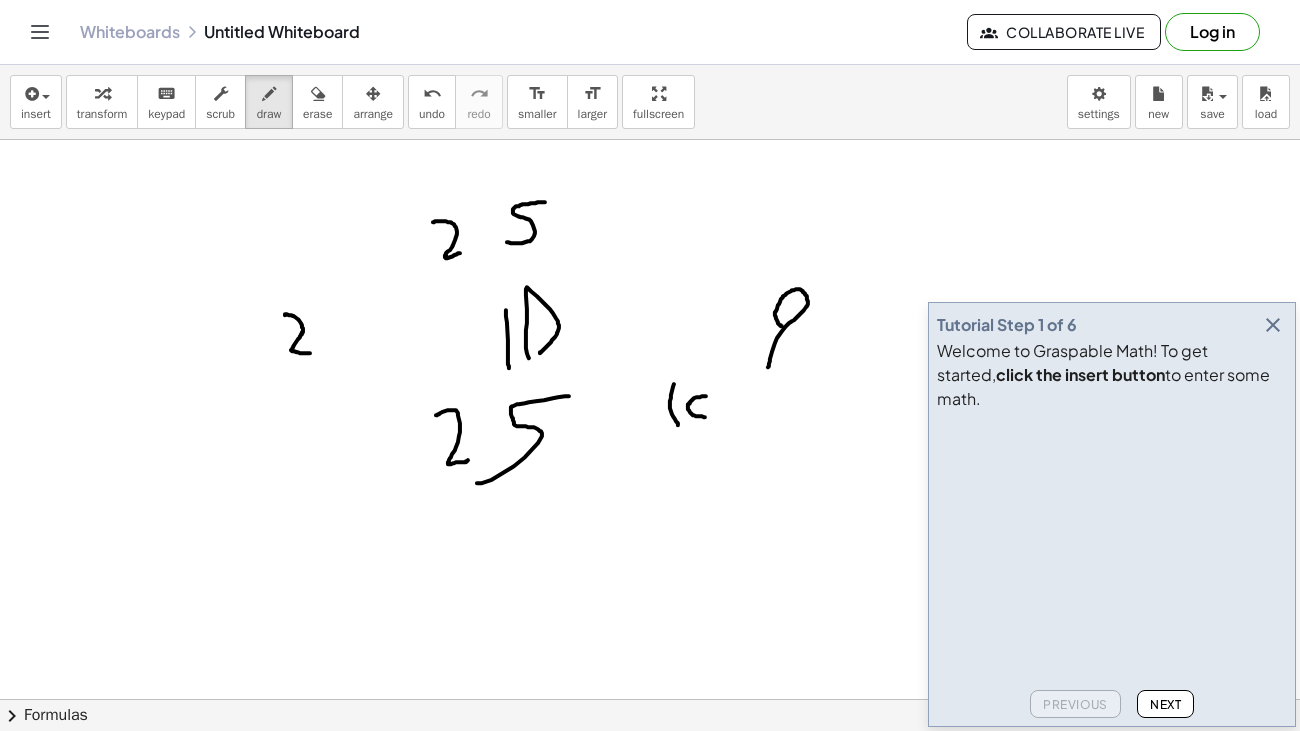 drag, startPoint x: 706, startPoint y: 396, endPoint x: 697, endPoint y: 426, distance: 31.320919 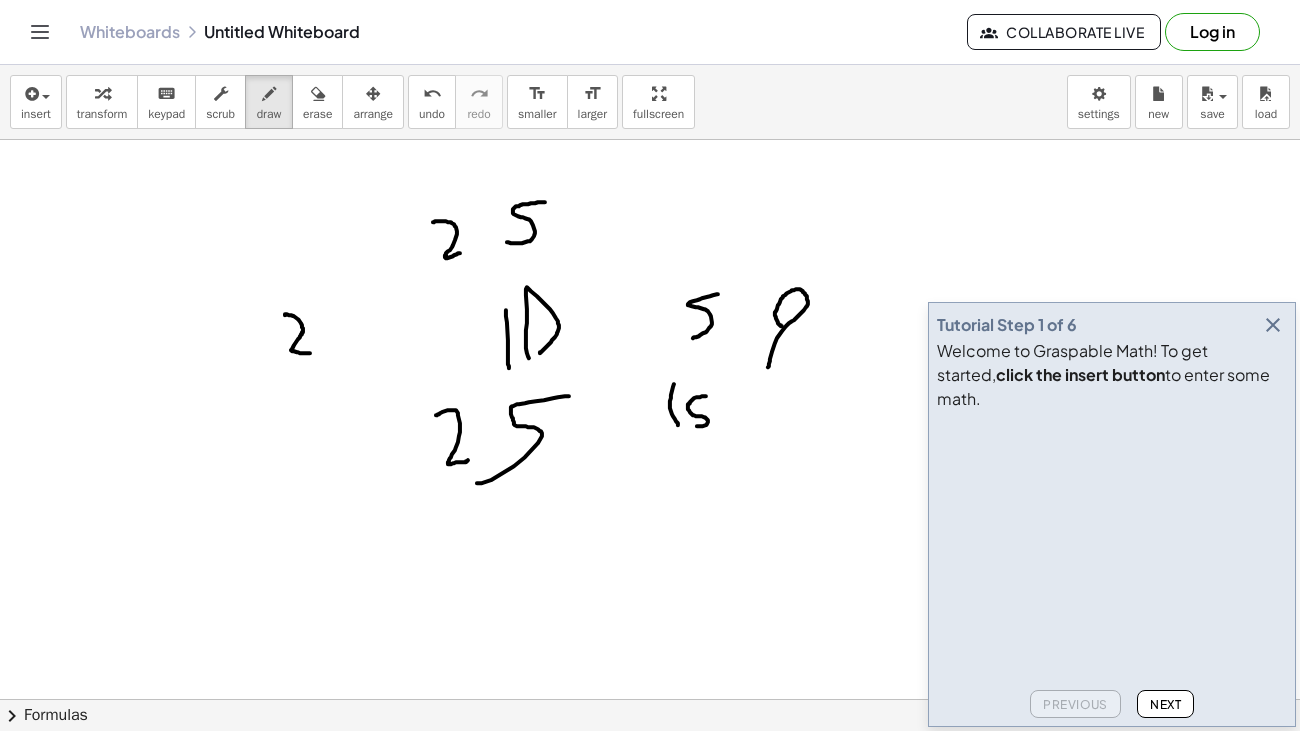 drag, startPoint x: 718, startPoint y: 294, endPoint x: 693, endPoint y: 338, distance: 50.606323 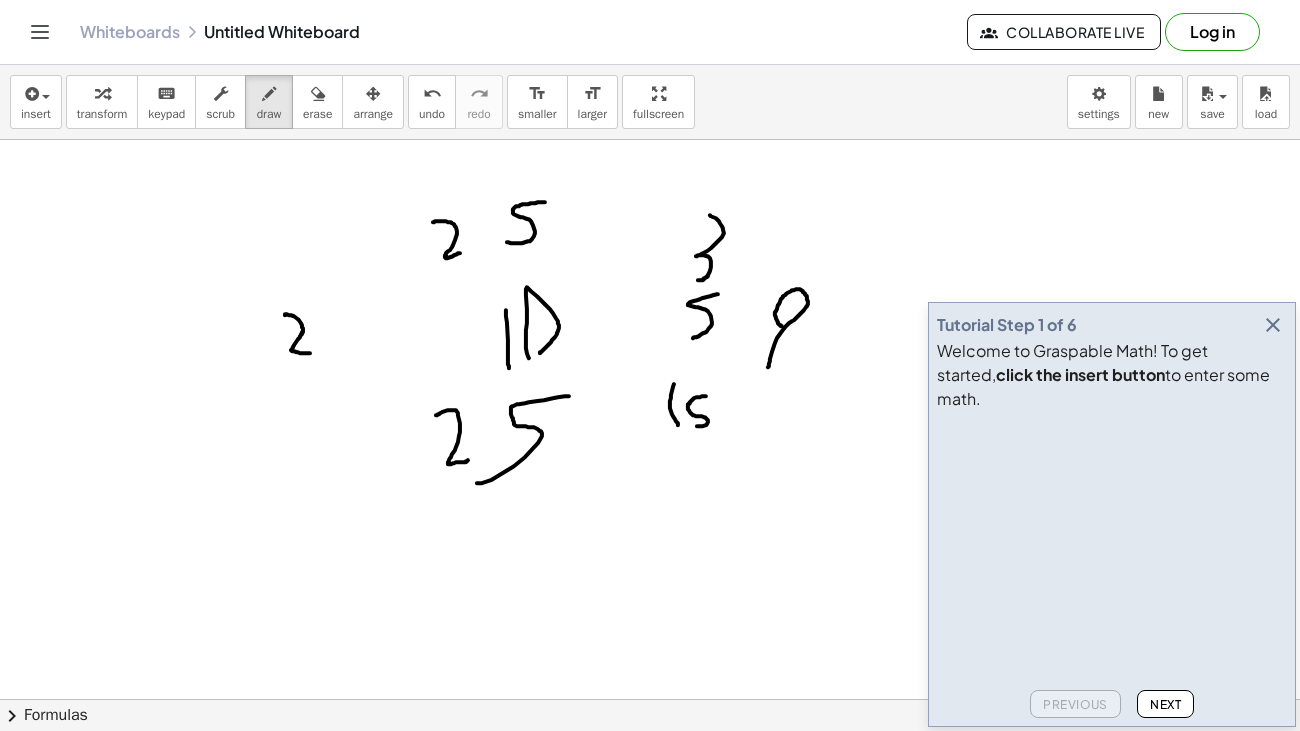 drag, startPoint x: 710, startPoint y: 215, endPoint x: 698, endPoint y: 280, distance: 66.09841 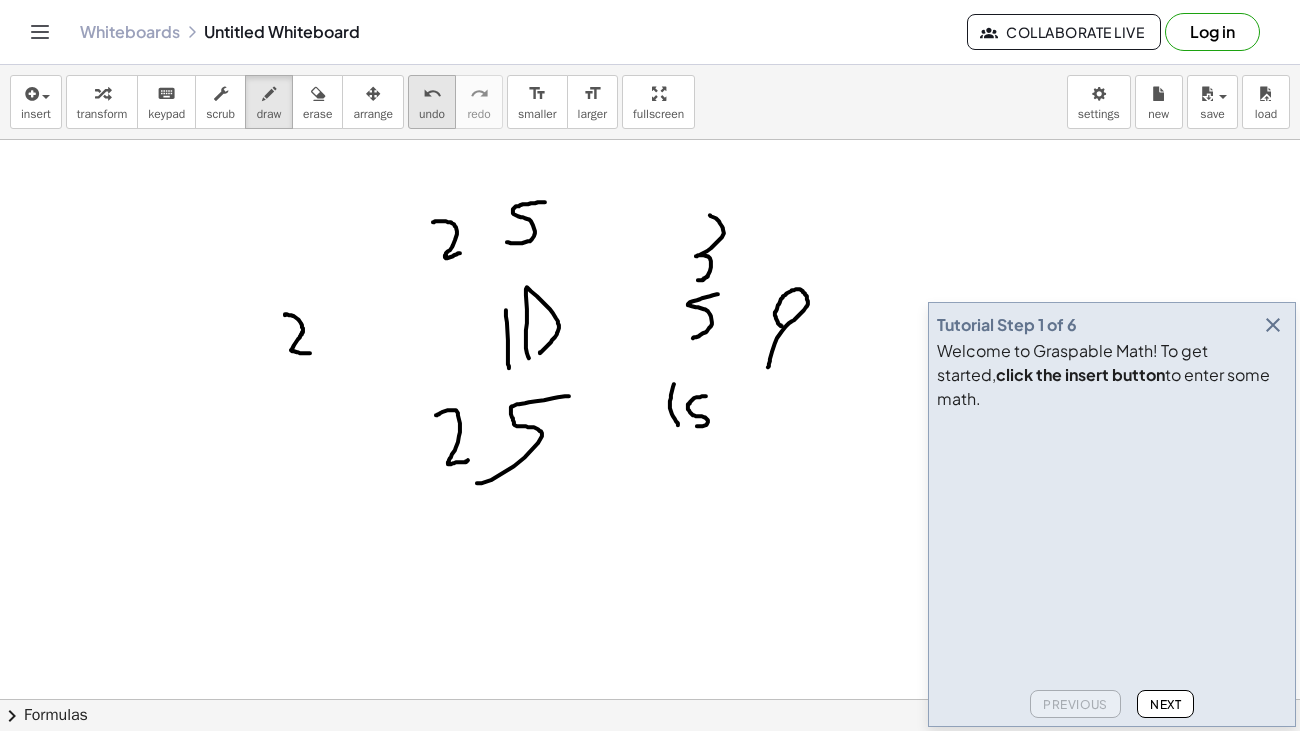 click on "undo undo" at bounding box center [432, 102] 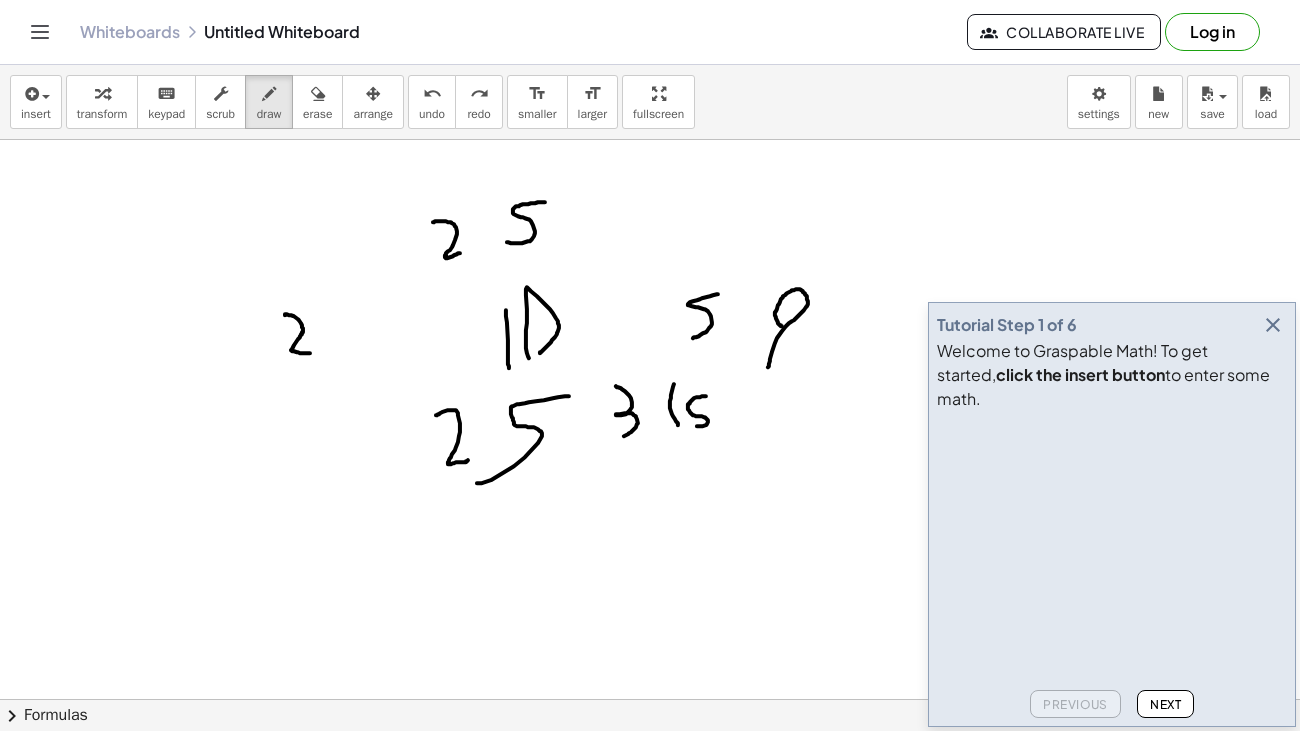 drag, startPoint x: 616, startPoint y: 386, endPoint x: 620, endPoint y: 435, distance: 49.162994 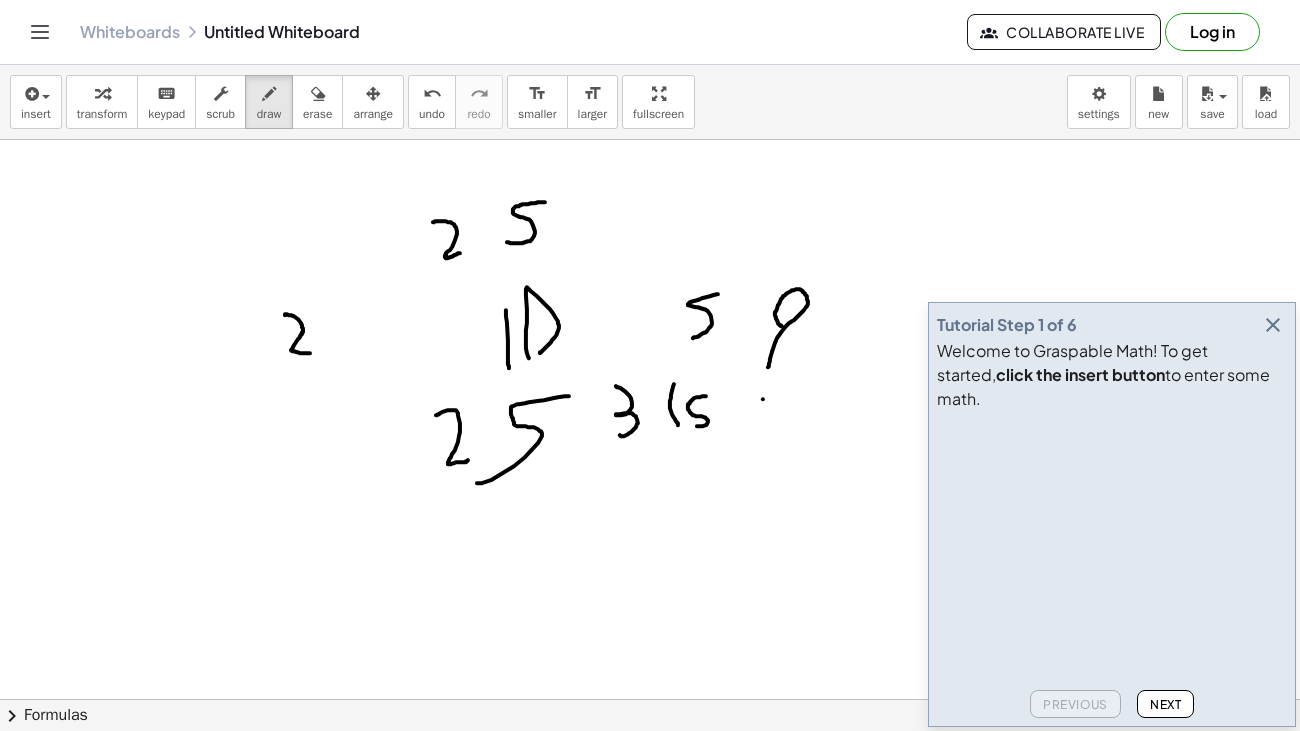 click at bounding box center (650, 764) 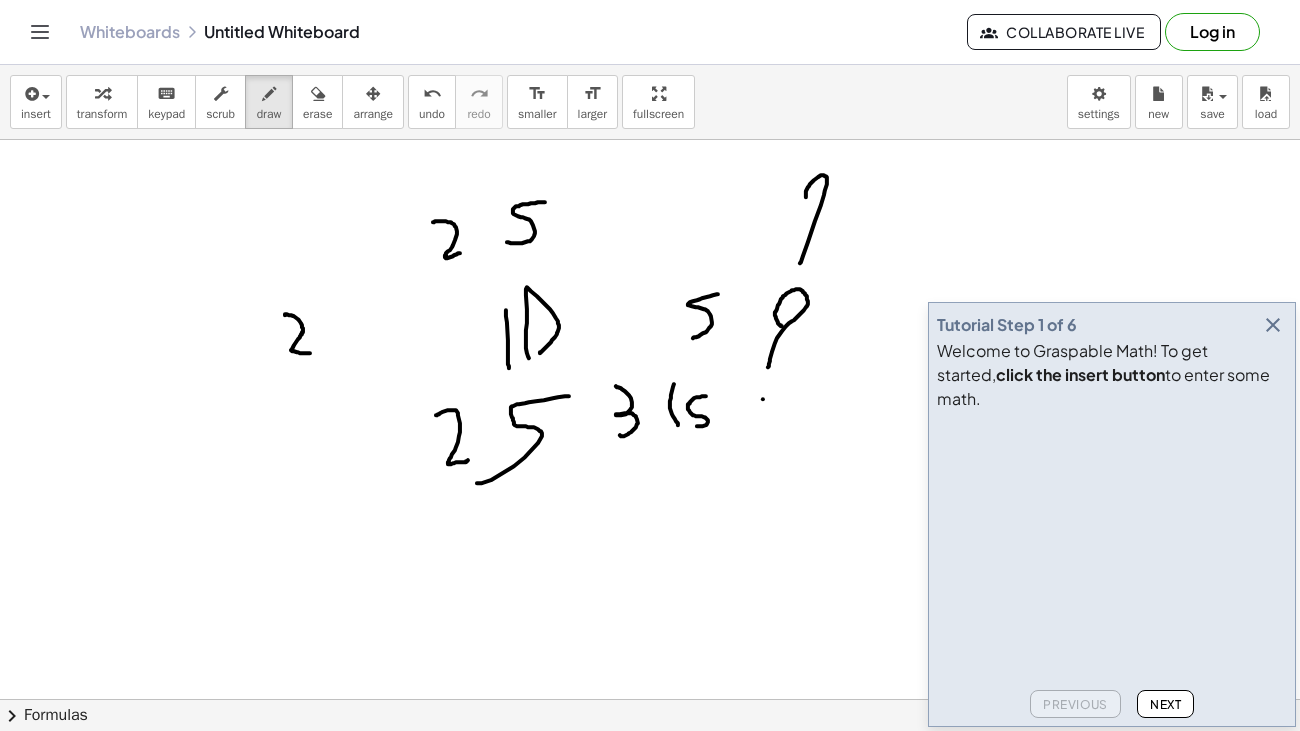 drag, startPoint x: 800, startPoint y: 263, endPoint x: 809, endPoint y: 213, distance: 50.803543 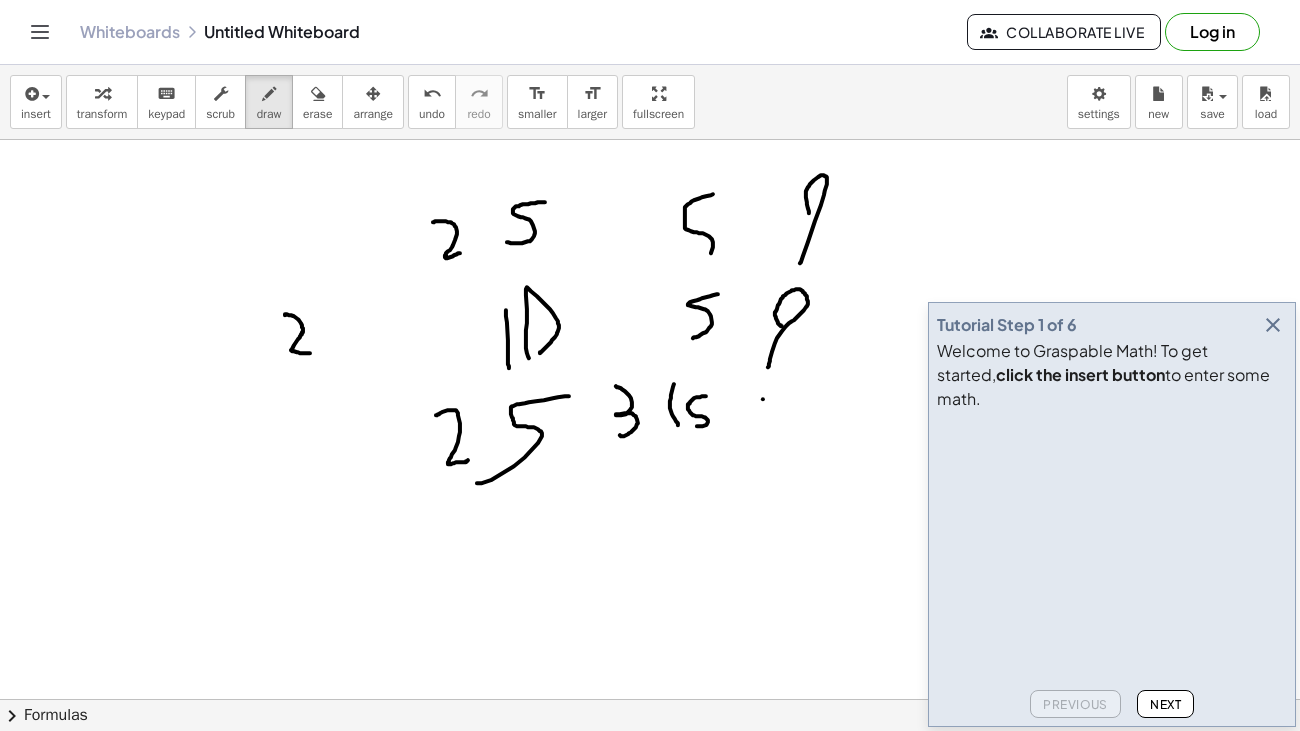 drag, startPoint x: 713, startPoint y: 194, endPoint x: 696, endPoint y: 272, distance: 79.83107 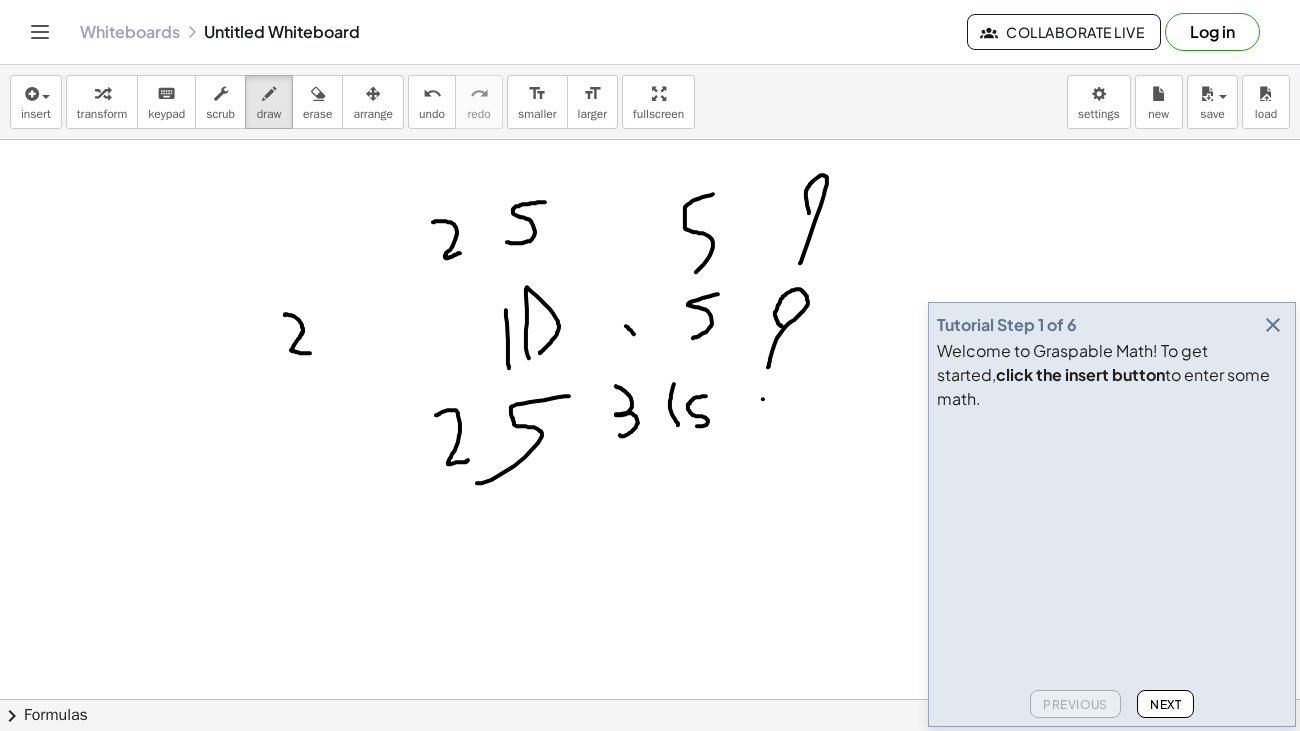 drag, startPoint x: 626, startPoint y: 326, endPoint x: 640, endPoint y: 342, distance: 21.260292 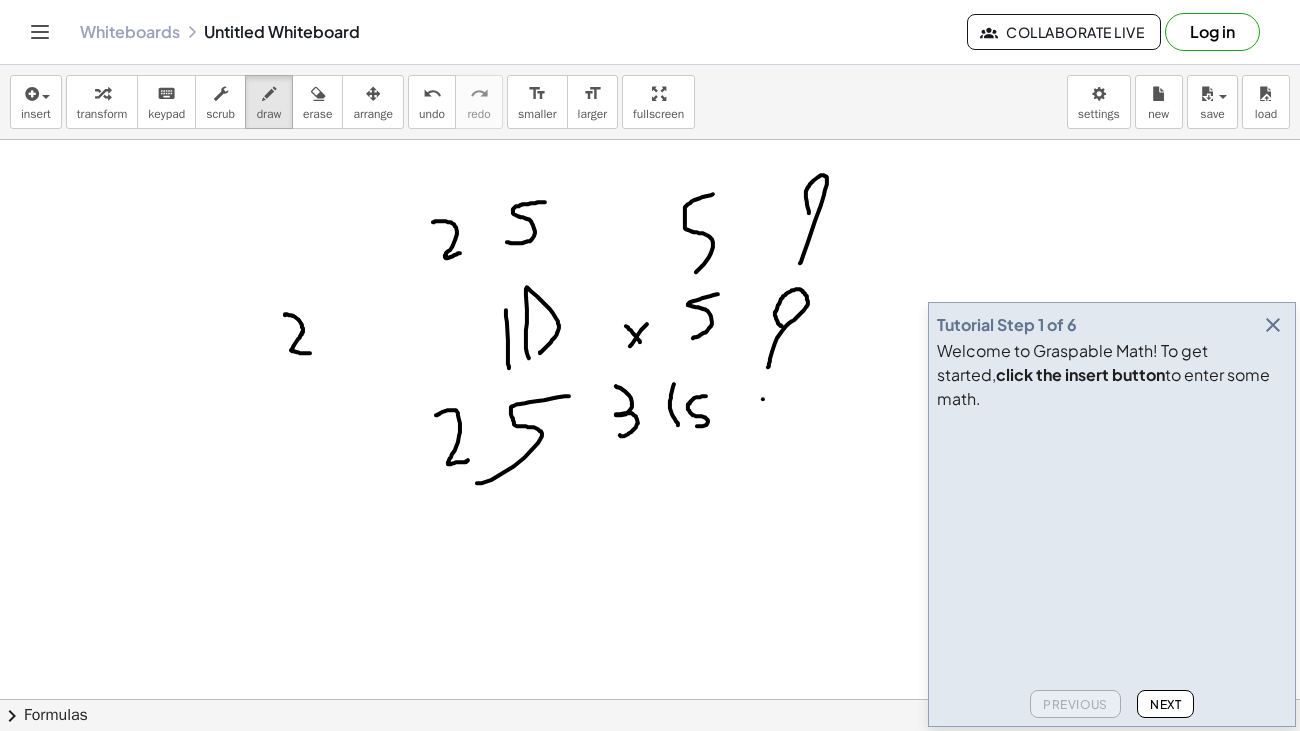 drag, startPoint x: 647, startPoint y: 324, endPoint x: 627, endPoint y: 351, distance: 33.600594 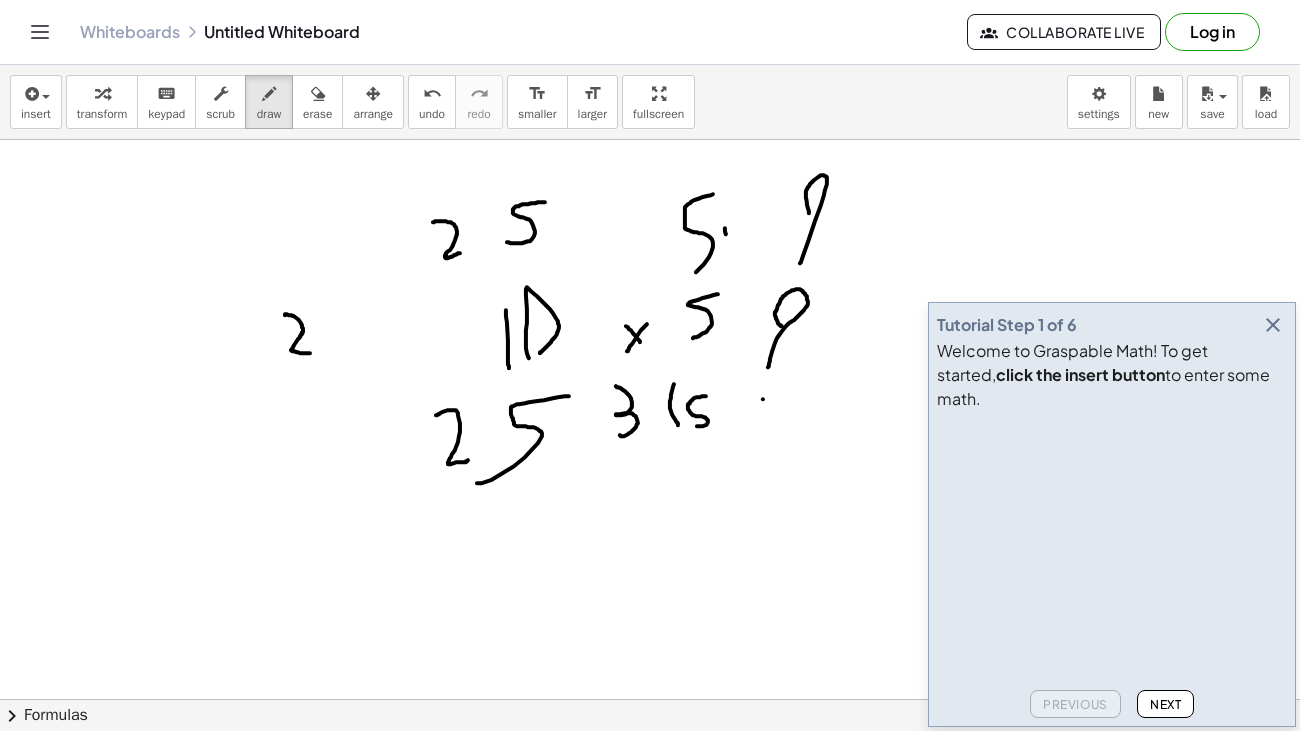 drag, startPoint x: 725, startPoint y: 228, endPoint x: 740, endPoint y: 253, distance: 29.15476 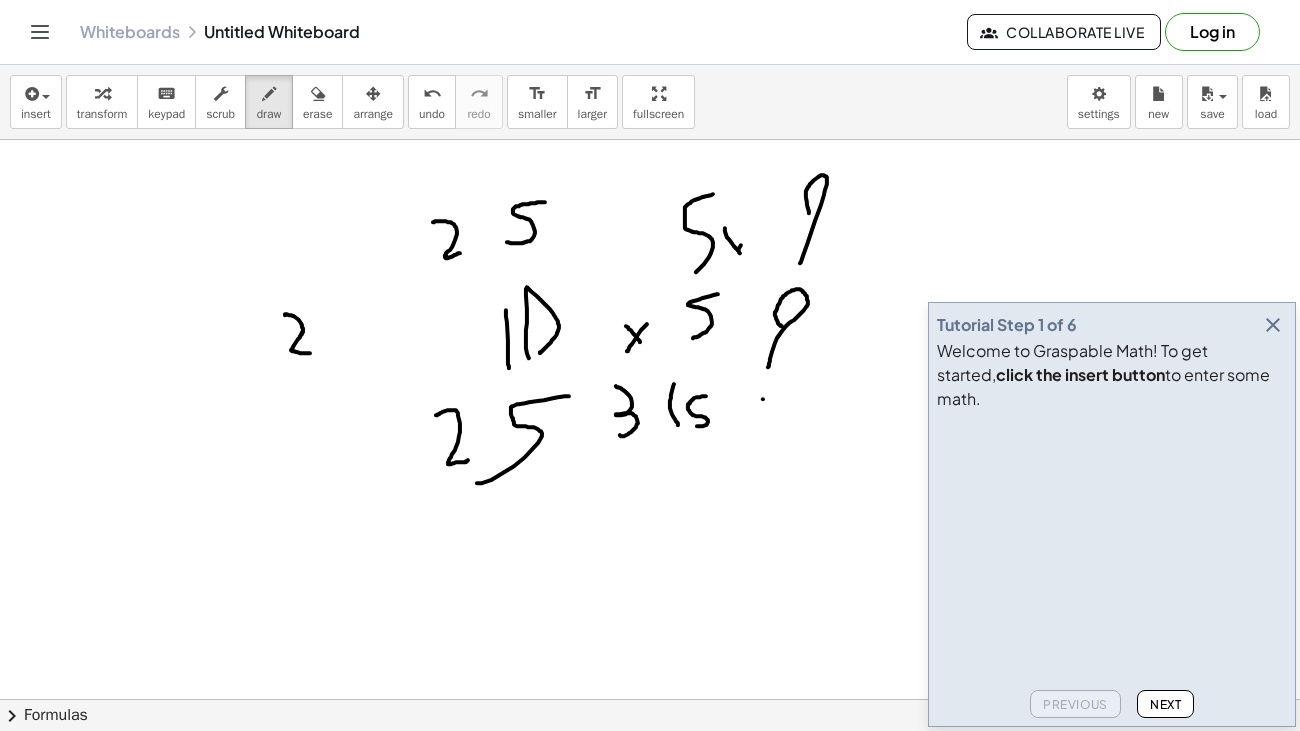 drag, startPoint x: 741, startPoint y: 245, endPoint x: 731, endPoint y: 259, distance: 17.20465 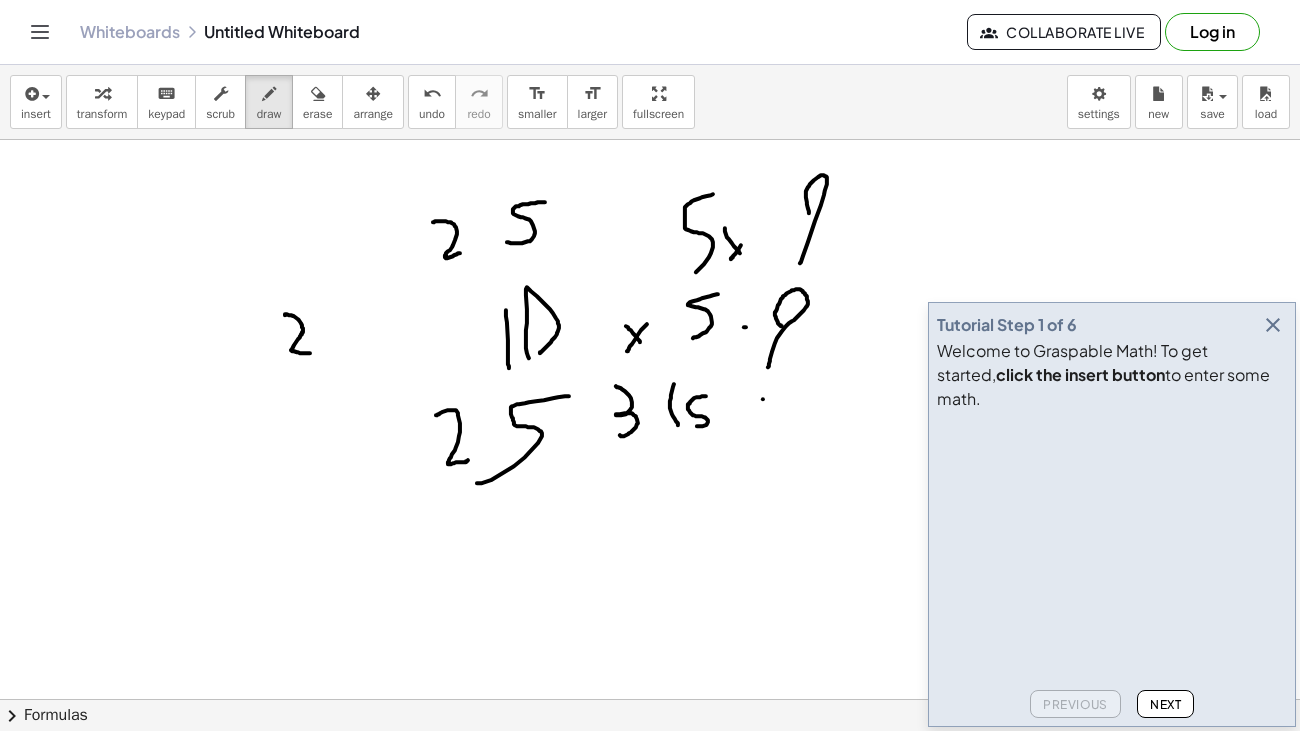 click at bounding box center (650, 764) 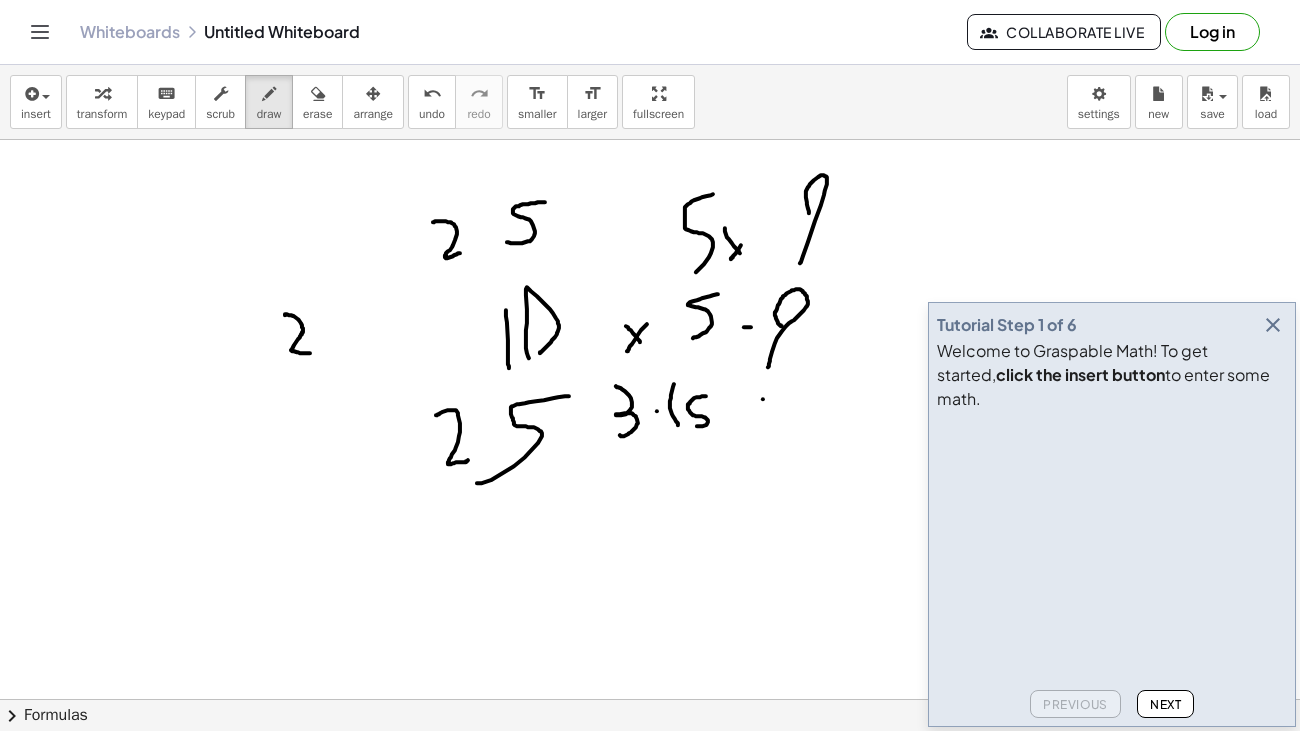 click at bounding box center (650, 764) 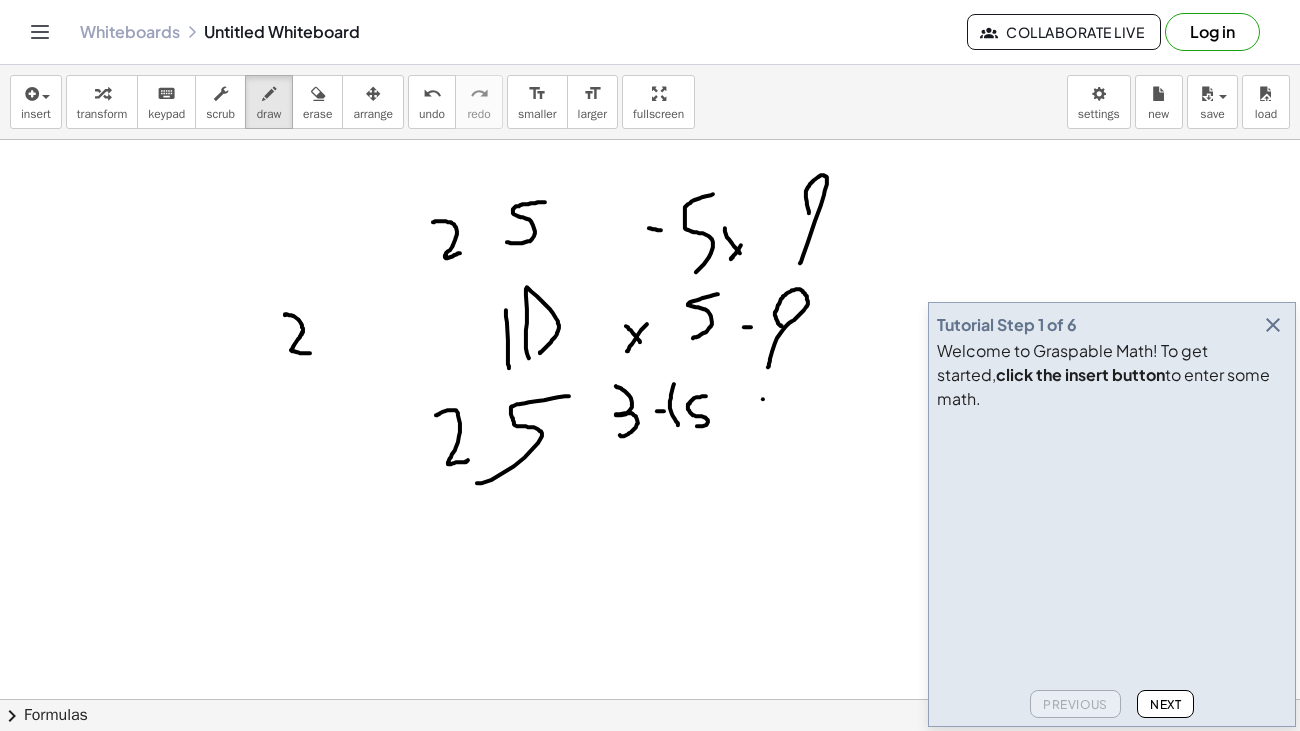 drag, startPoint x: 649, startPoint y: 228, endPoint x: 667, endPoint y: 231, distance: 18.248287 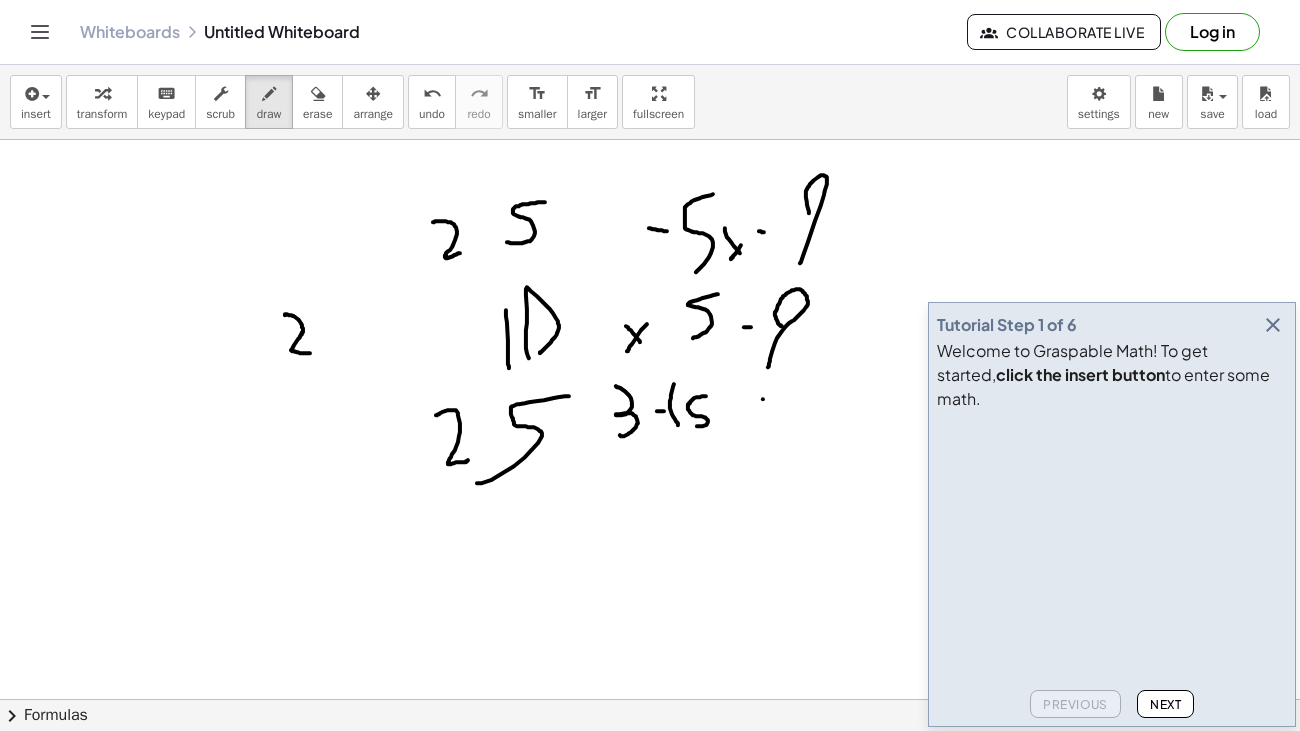 click at bounding box center [650, 764] 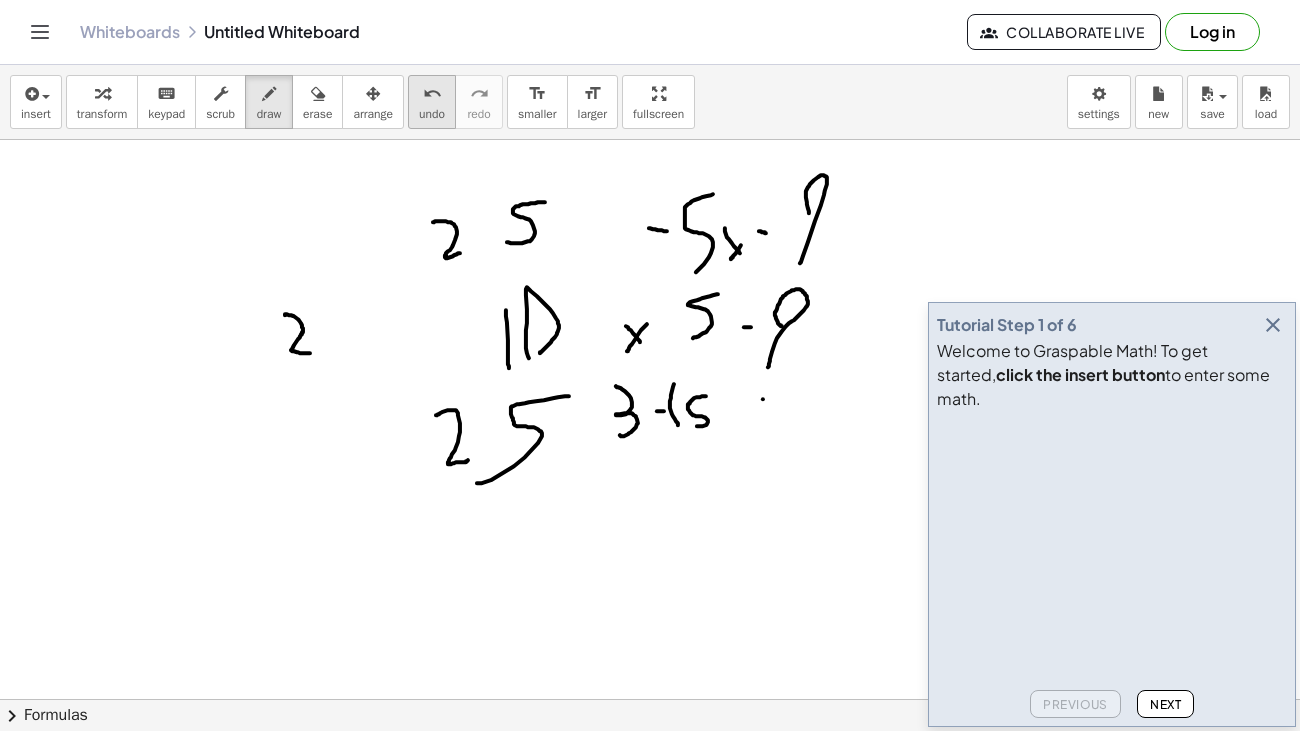 click on "undo" at bounding box center (432, 114) 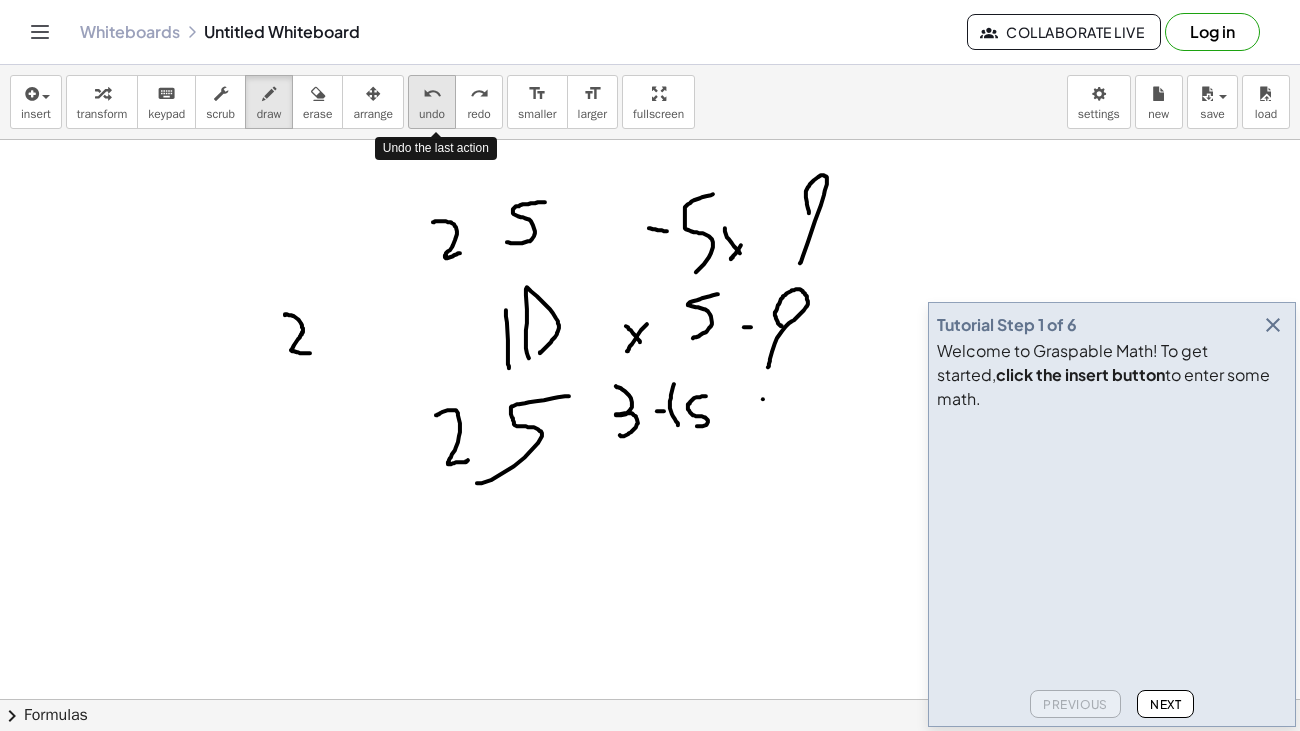 click on "undo" at bounding box center (432, 114) 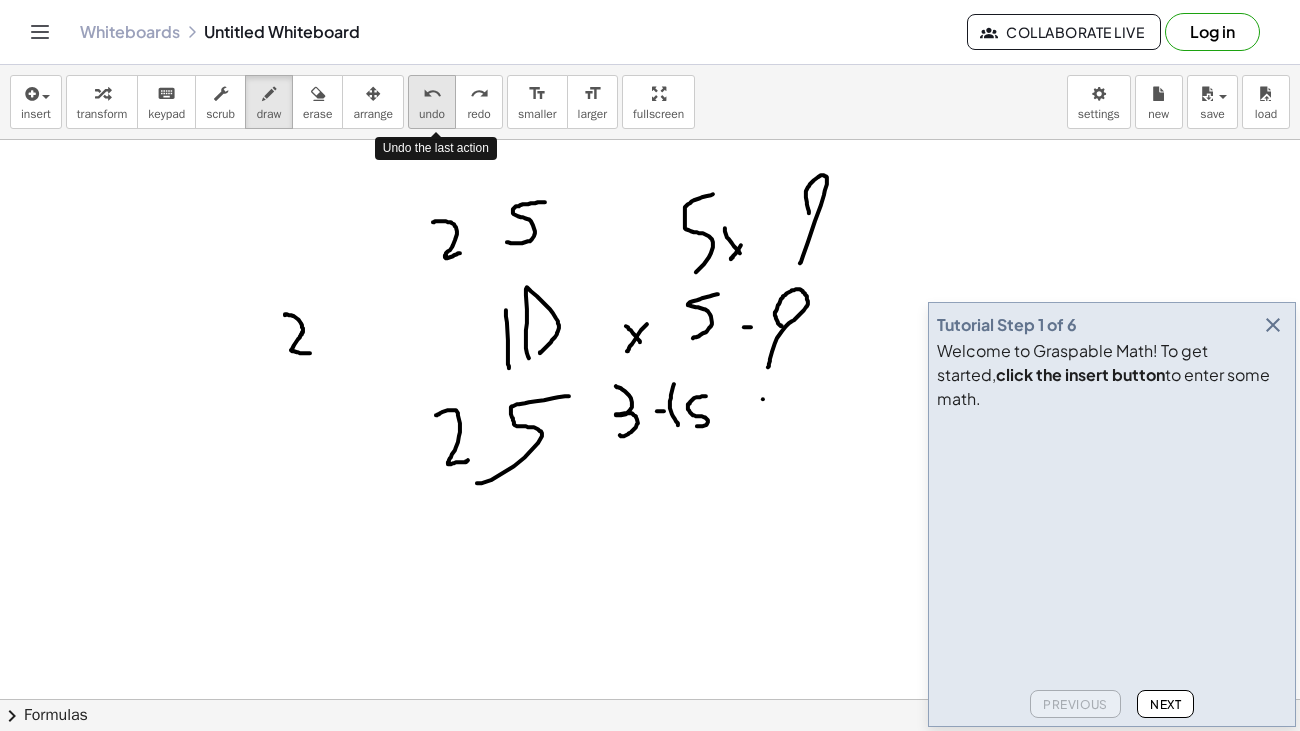 click on "undo" at bounding box center (432, 114) 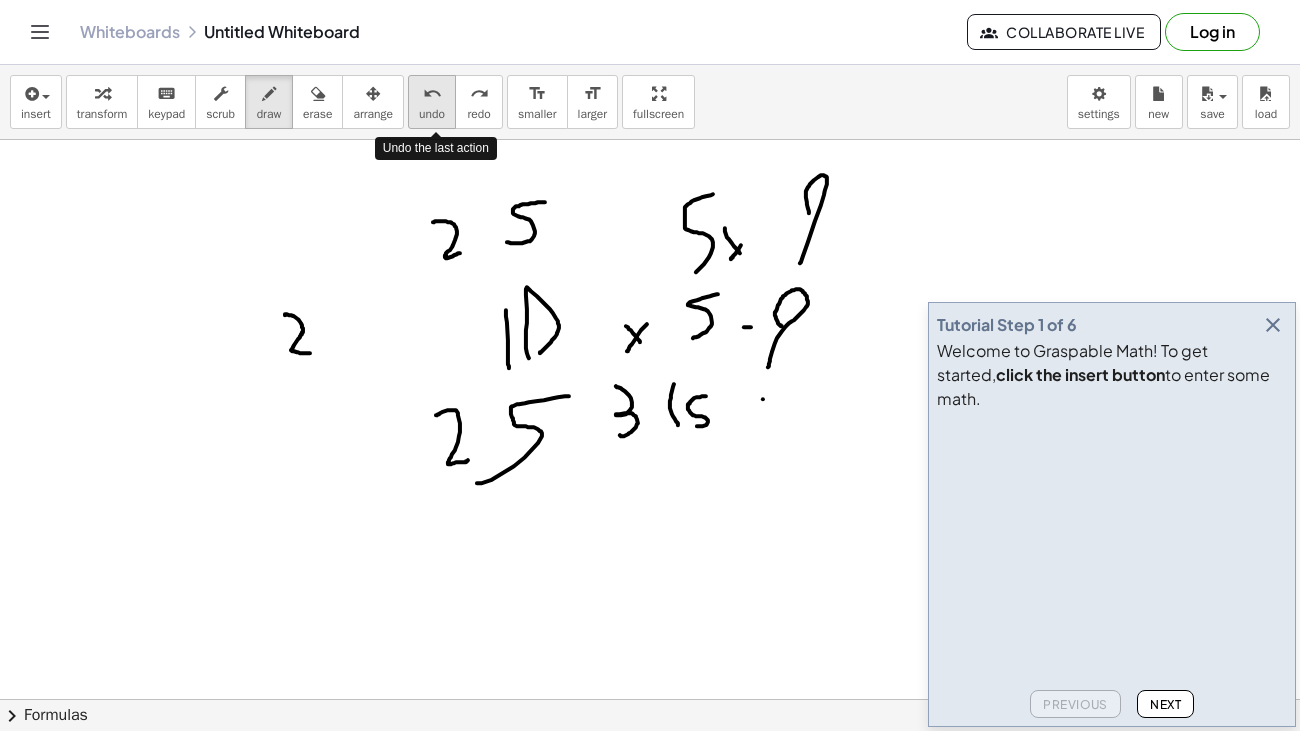 click on "undo" at bounding box center (432, 114) 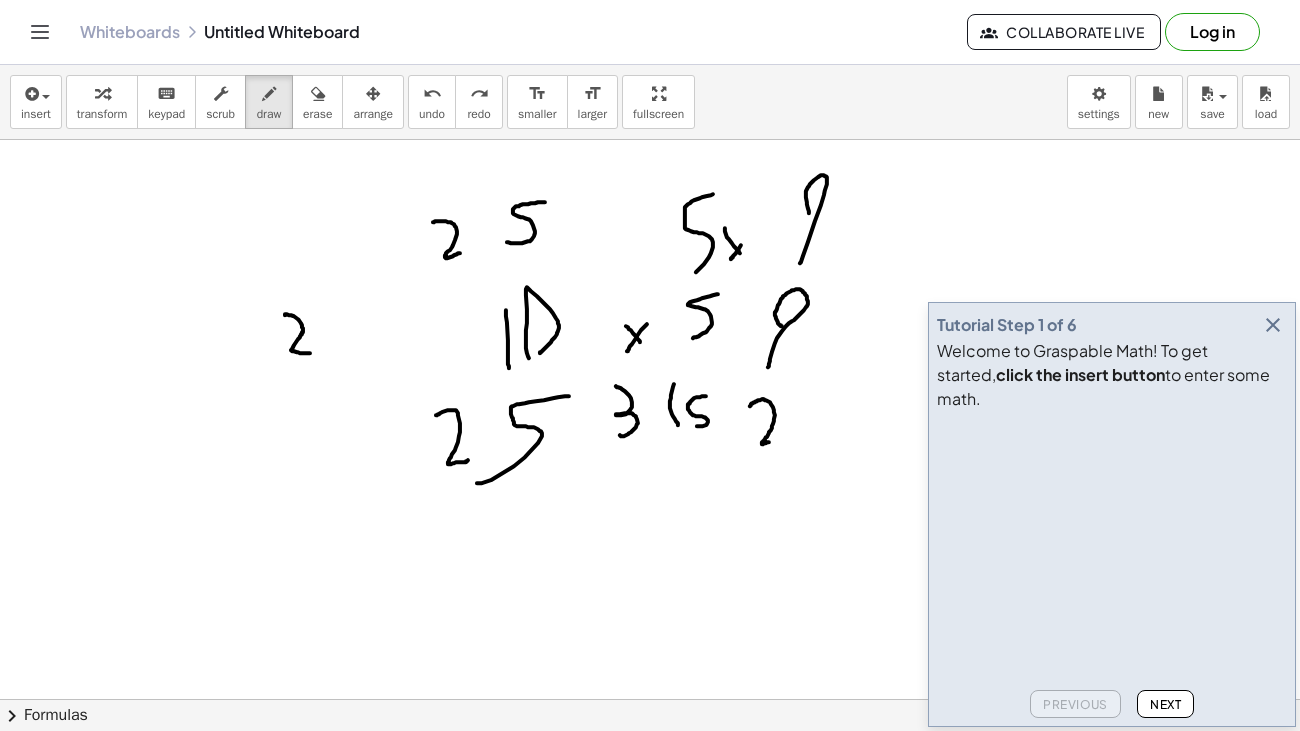 drag, startPoint x: 750, startPoint y: 406, endPoint x: 770, endPoint y: 441, distance: 40.311287 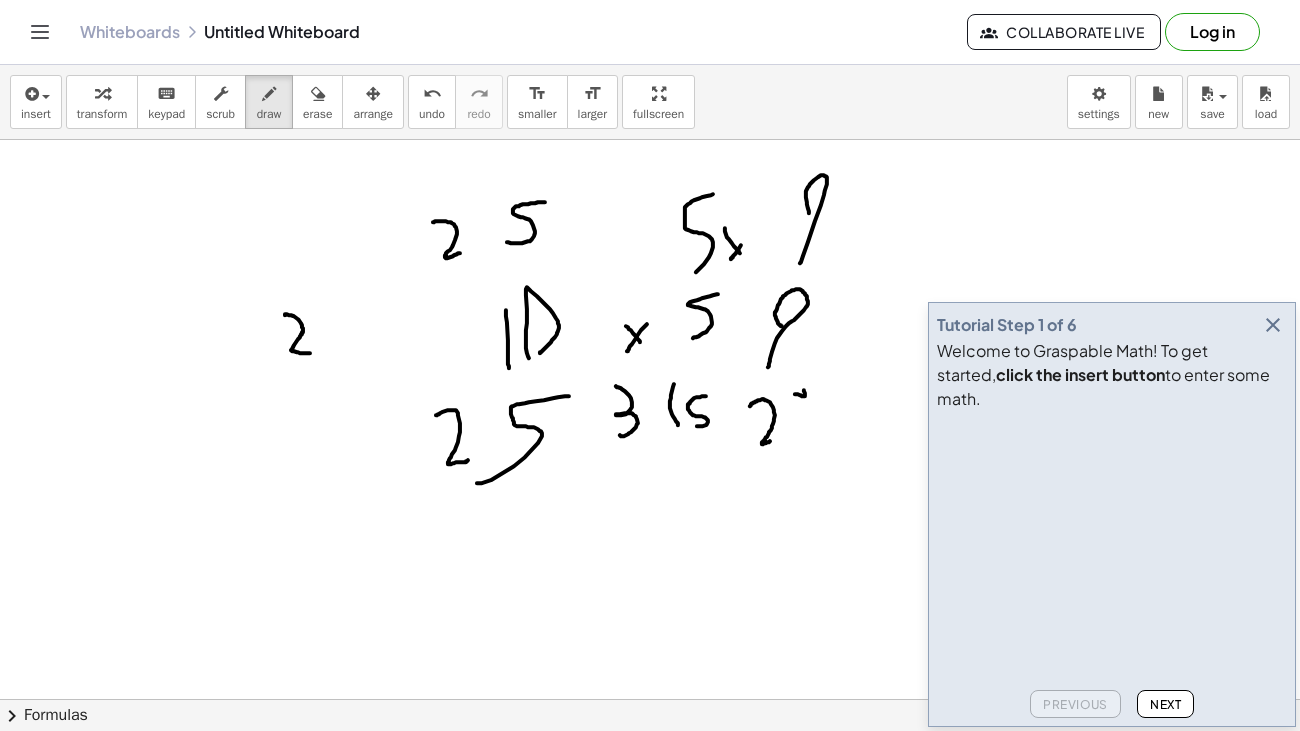 drag, startPoint x: 795, startPoint y: 394, endPoint x: 802, endPoint y: 385, distance: 11.401754 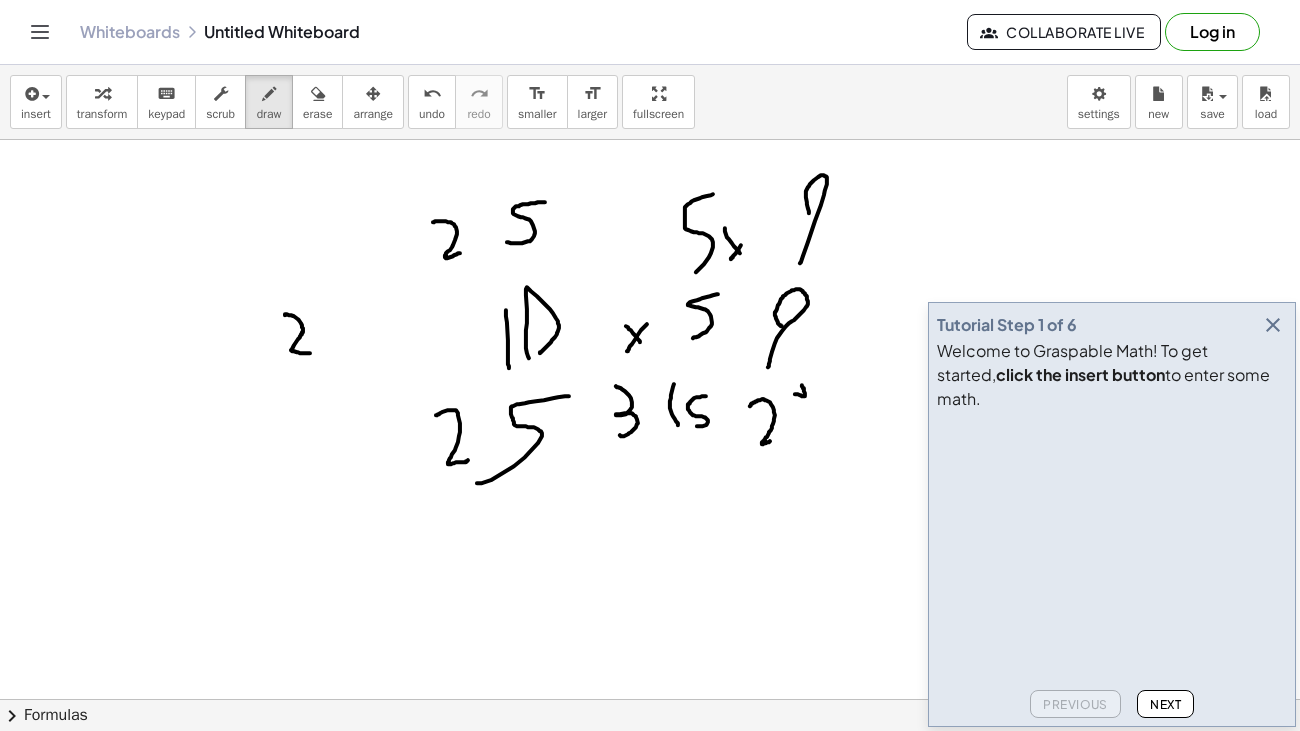 click at bounding box center (650, 764) 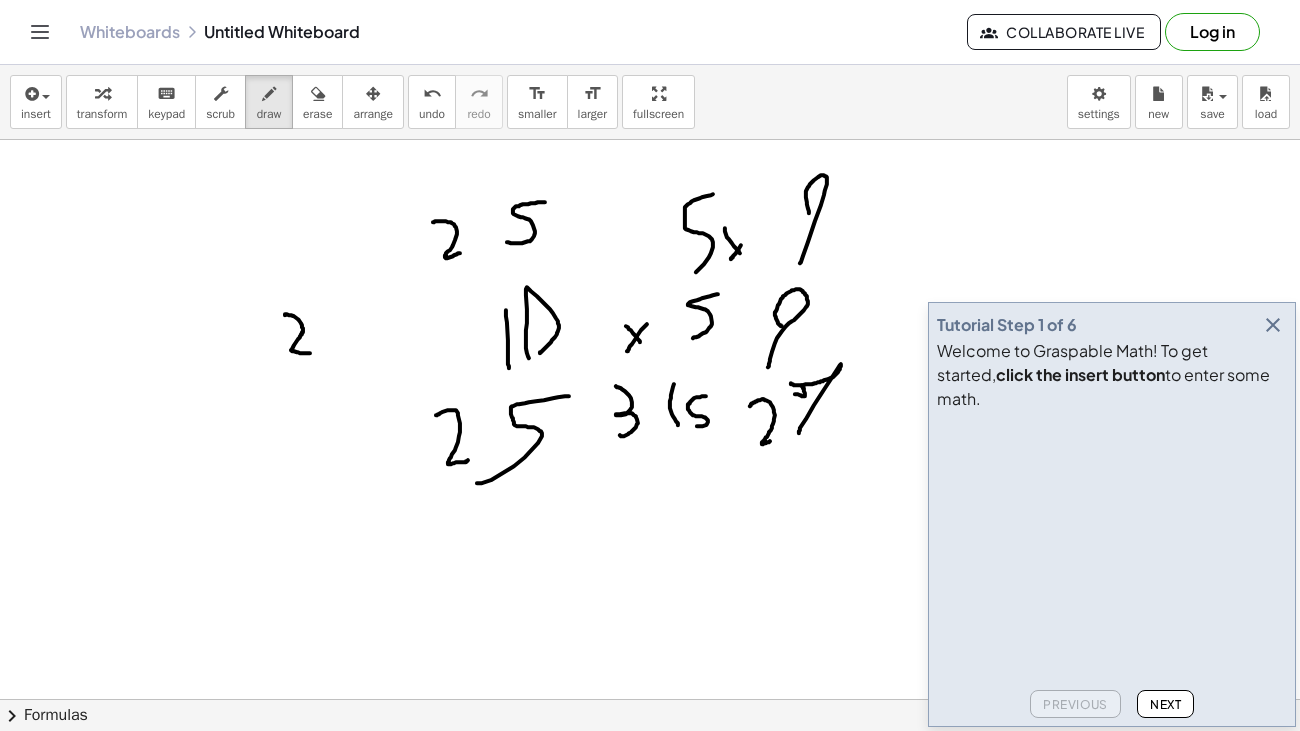 drag, startPoint x: 802, startPoint y: 385, endPoint x: 790, endPoint y: 383, distance: 12.165525 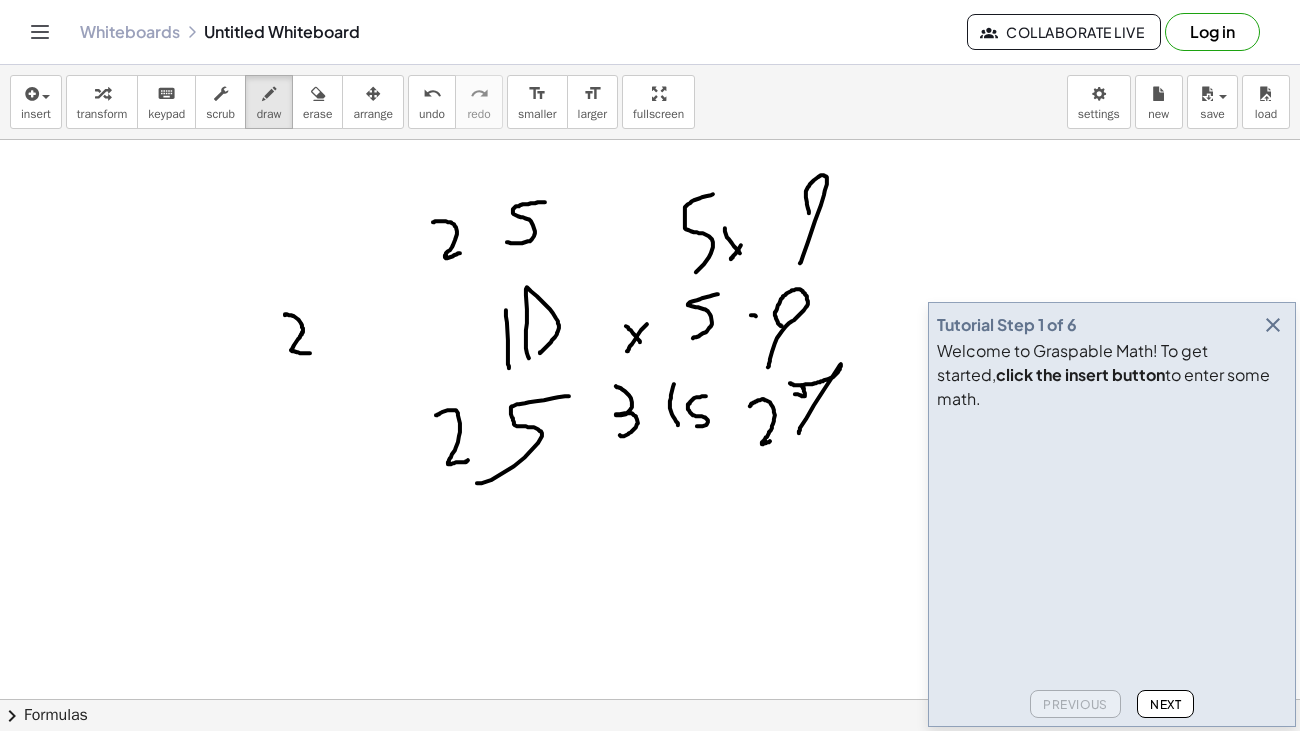 drag, startPoint x: 751, startPoint y: 315, endPoint x: 763, endPoint y: 319, distance: 12.649111 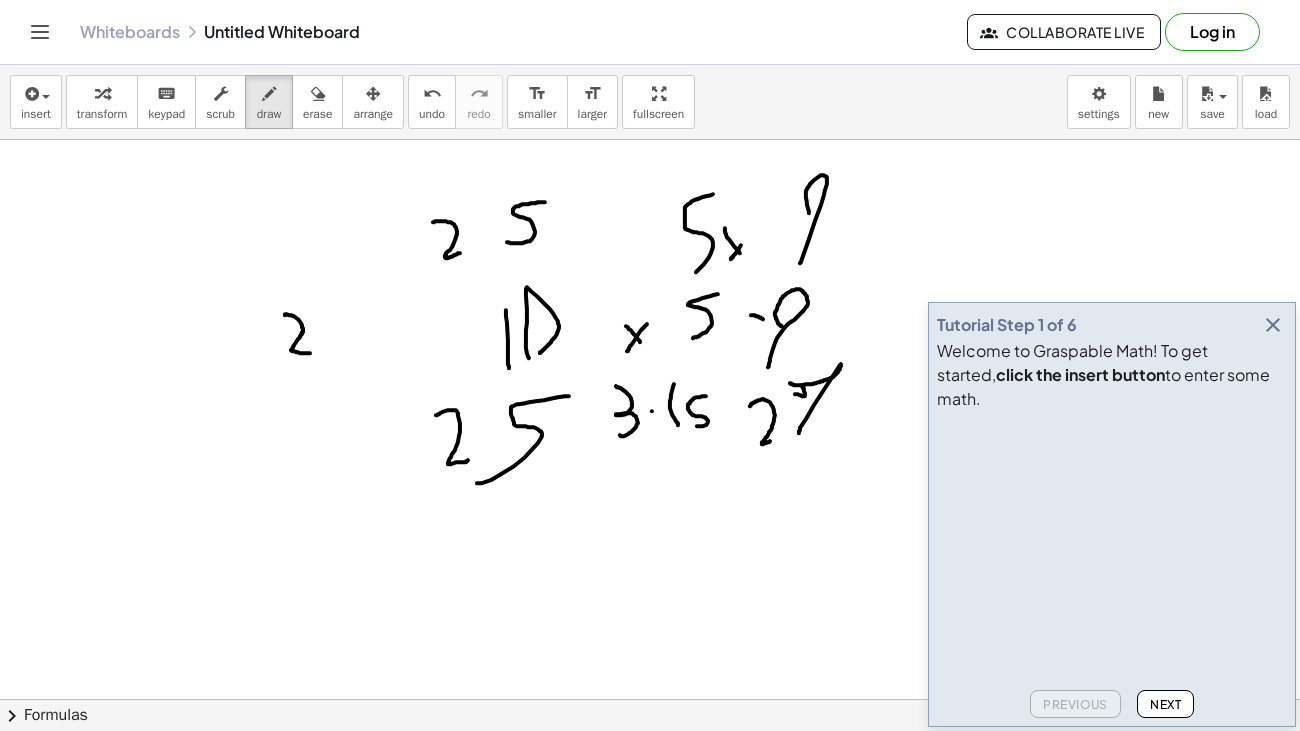 drag, startPoint x: 652, startPoint y: 411, endPoint x: 667, endPoint y: 416, distance: 15.811388 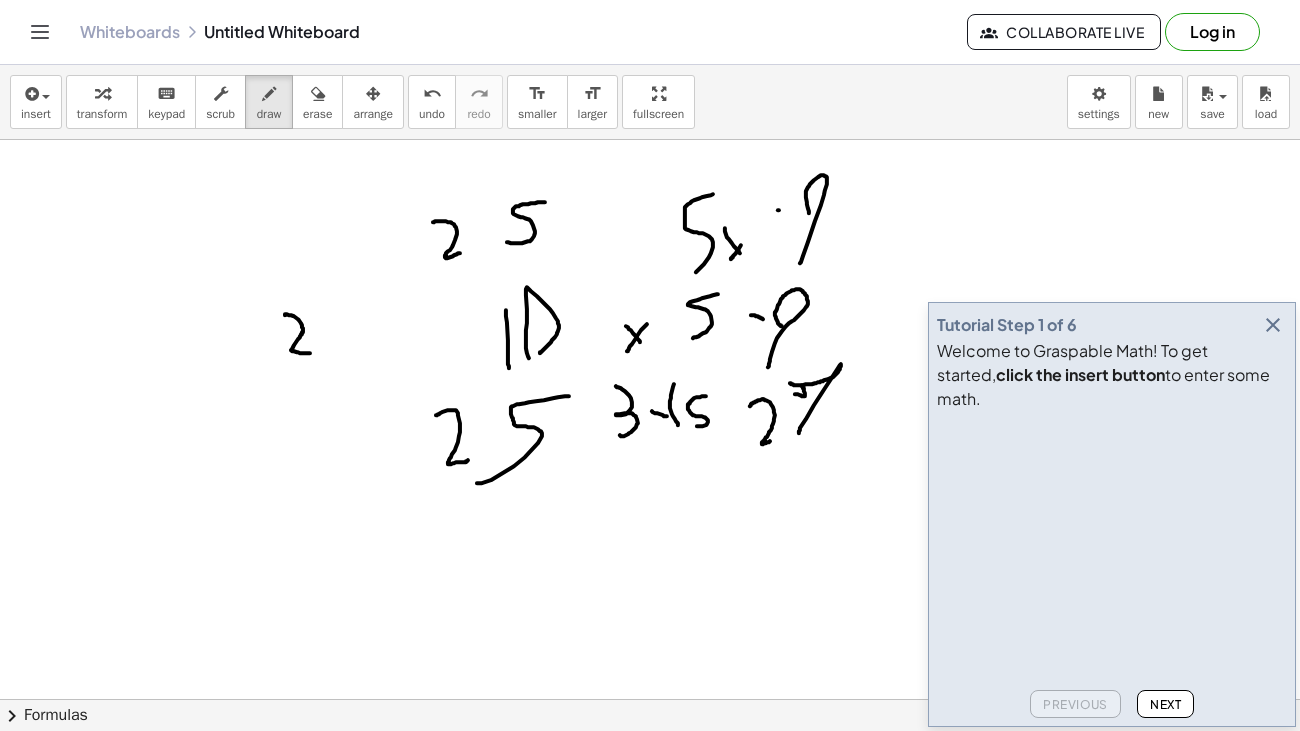 click at bounding box center [650, 764] 